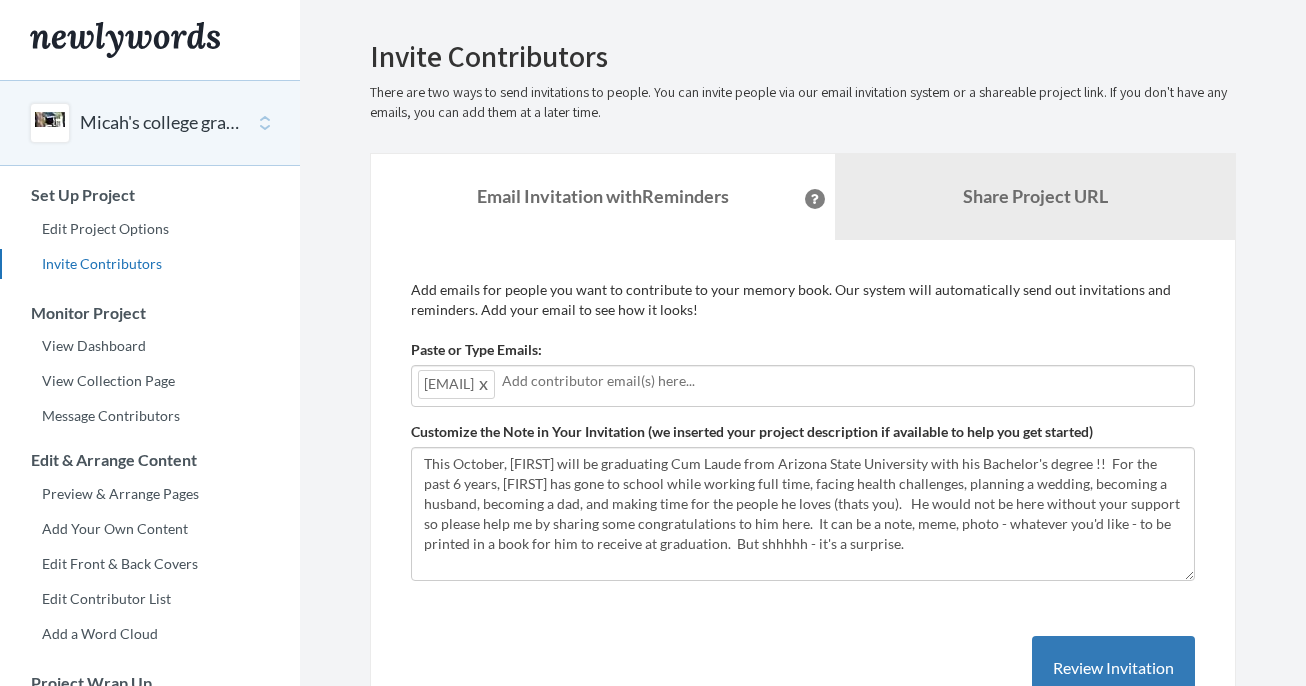 scroll, scrollTop: 0, scrollLeft: 0, axis: both 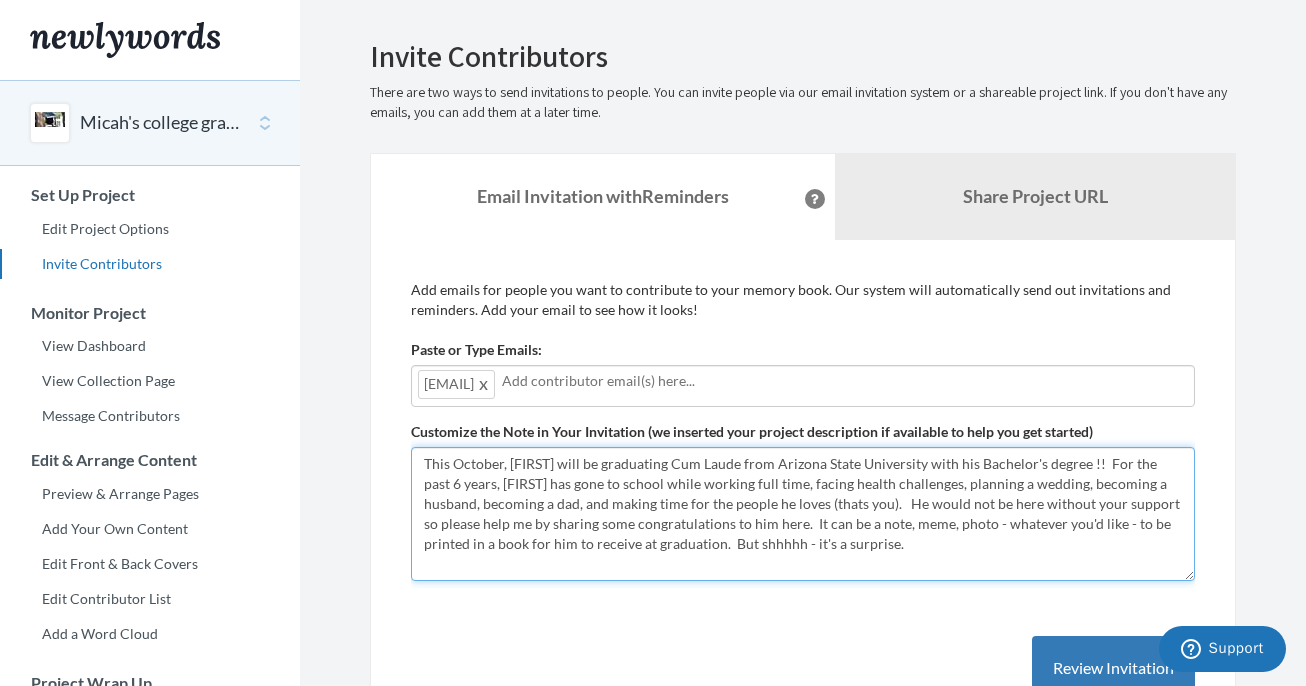 click on "This October, [FIRST] will be graduating Cum Laude from Arizona State University with his Bachelor's degree !!  For the past 6 years, [FIRST] has gone to school while working full time, facing health challenges, planning a wedding, becoming a husband, becoming a dad, and making time for the people he loves (thats you).   He would not be here without your support so please help me by sharing some congratulations to him here.  It can be a note, meme, photo - whatever you'd like - to be printed in a book for him to receive at graduation.  But shhhhh - it's a surprise." at bounding box center [803, 514] 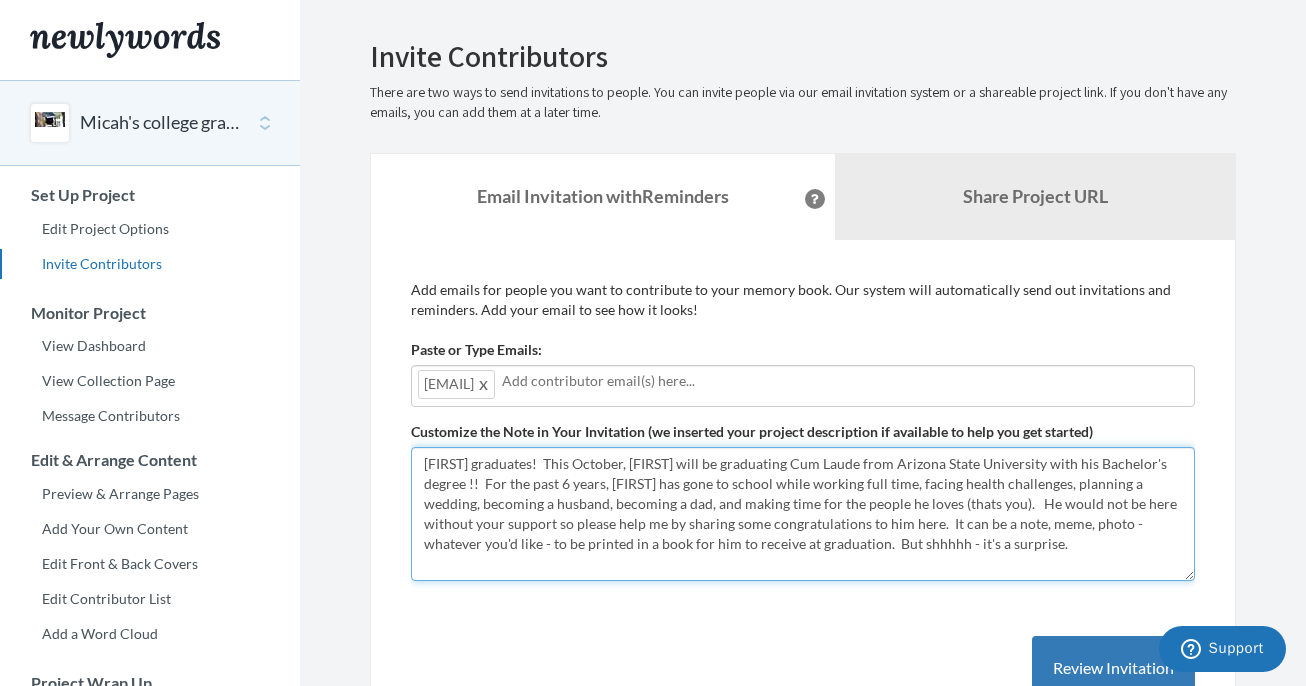 click on "This October, [FIRST] will be graduating Cum Laude from Arizona State University with his Bachelor's degree !!  For the past 6 years, [FIRST] has gone to school while working full time, facing health challenges, planning a wedding, becoming a husband, becoming a dad, and making time for the people he loves (thats you).   He would not be here without your support so please help me by sharing some congratulations to him here.  It can be a note, meme, photo - whatever you'd like - to be printed in a book for him to receive at graduation.  But shhhhh - it's a surprise." at bounding box center (803, 514) 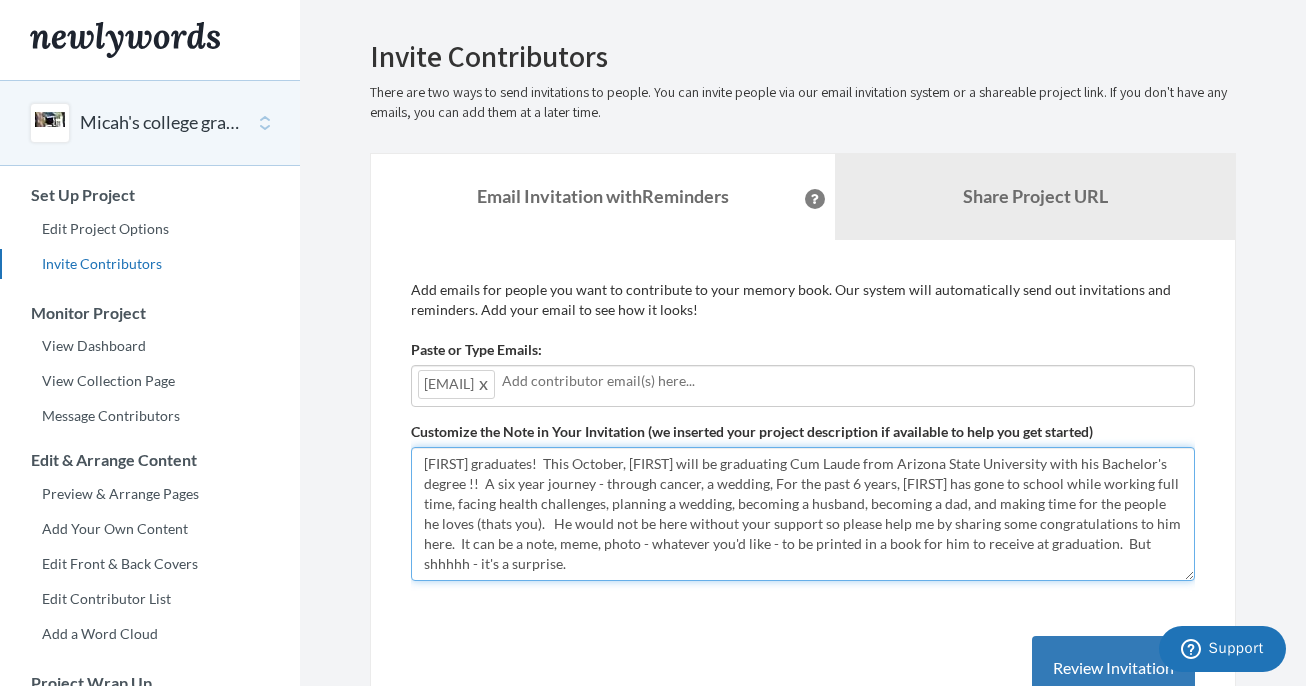 drag, startPoint x: 840, startPoint y: 478, endPoint x: 808, endPoint y: 502, distance: 40 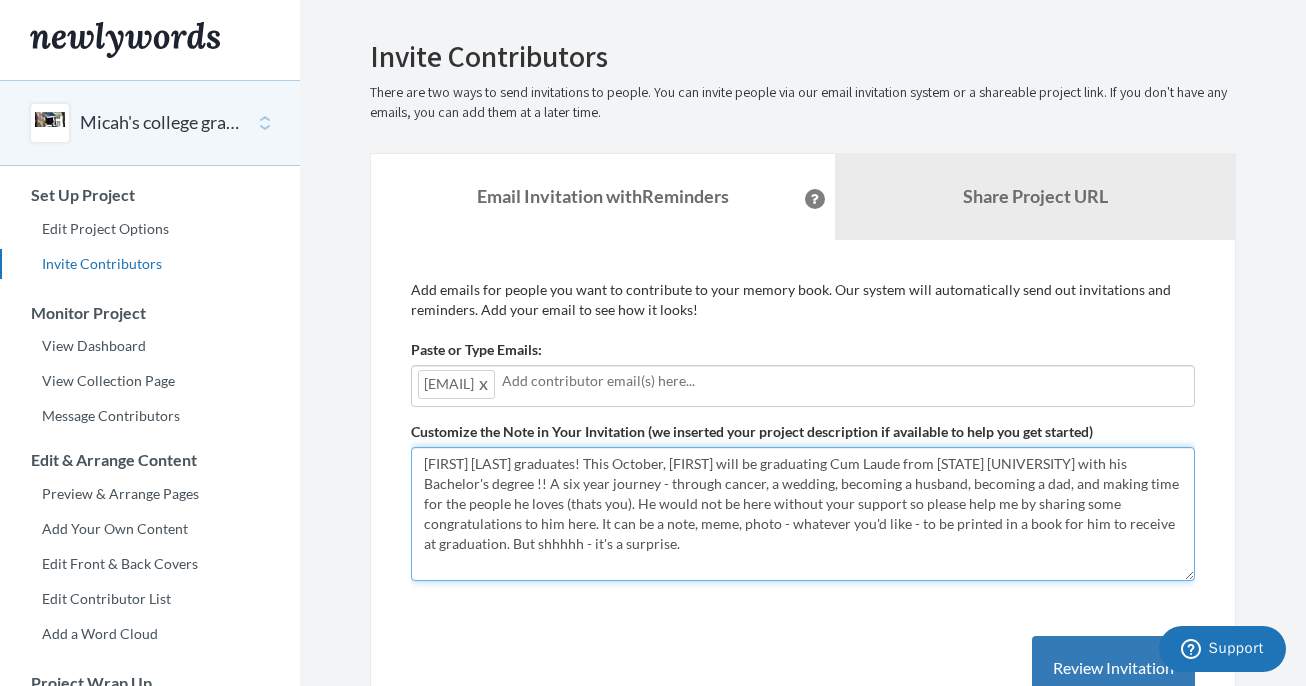drag, startPoint x: 605, startPoint y: 464, endPoint x: 406, endPoint y: 469, distance: 199.0628 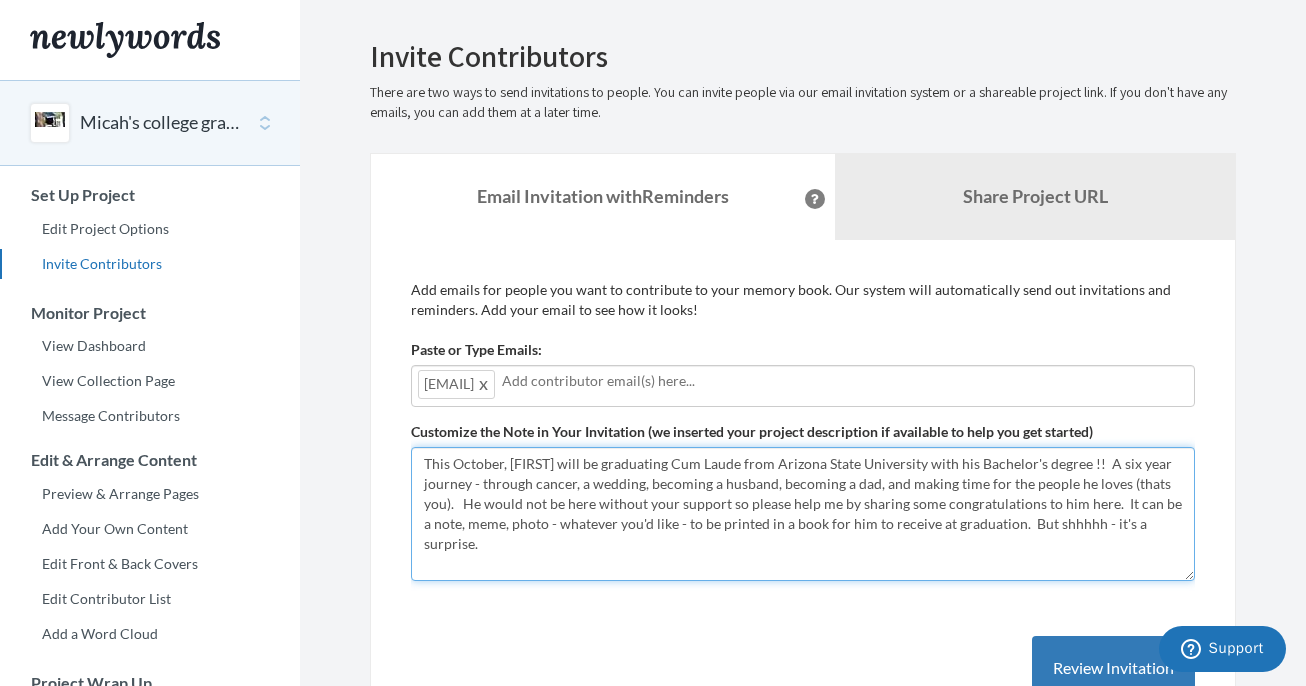 drag, startPoint x: 660, startPoint y: 460, endPoint x: 731, endPoint y: 461, distance: 71.00704 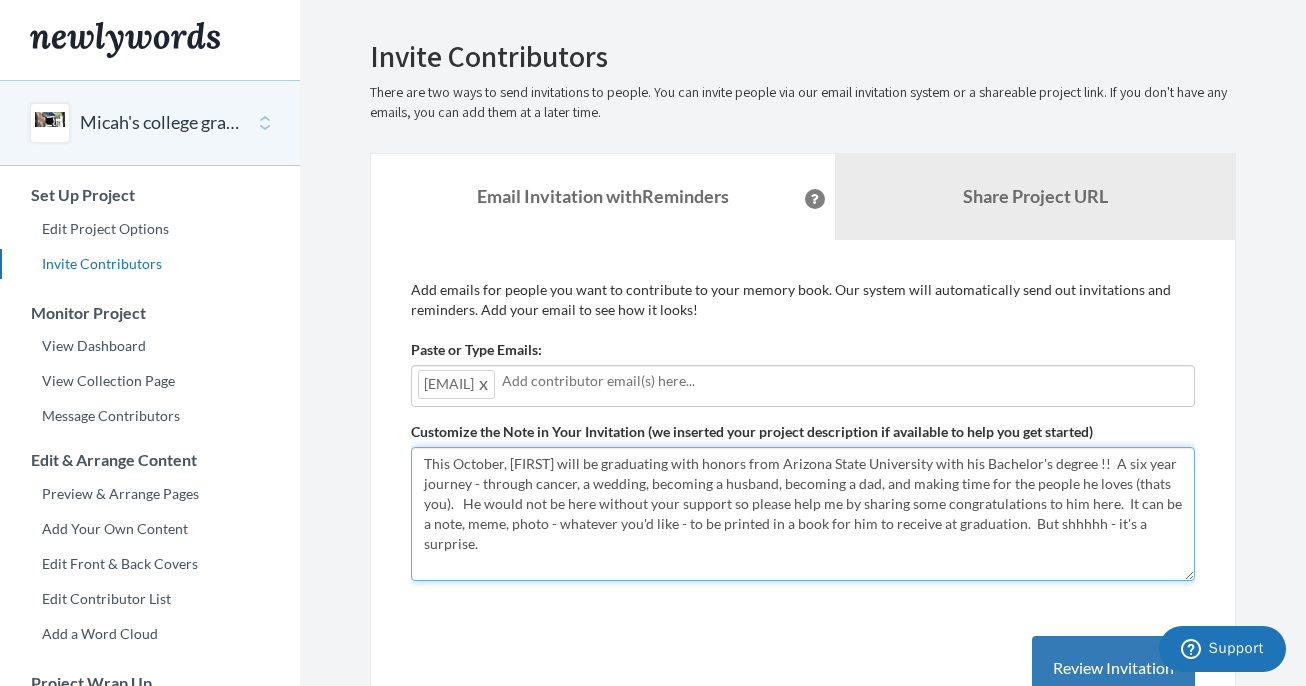 click on "This October, [FIRST] will be graduating Cum Laude from Arizona State University with his Bachelor's degree !!  For the past 6 years, [FIRST] has gone to school while working full time, facing health challenges, planning a wedding, becoming a husband, becoming a dad, and making time for the people he loves (thats you).   He would not be here without your support so please help me by sharing some congratulations to him here.  It can be a note, meme, photo - whatever you'd like - to be printed in a book for him to receive at graduation.  But shhhhh - it's a surprise." at bounding box center (803, 514) 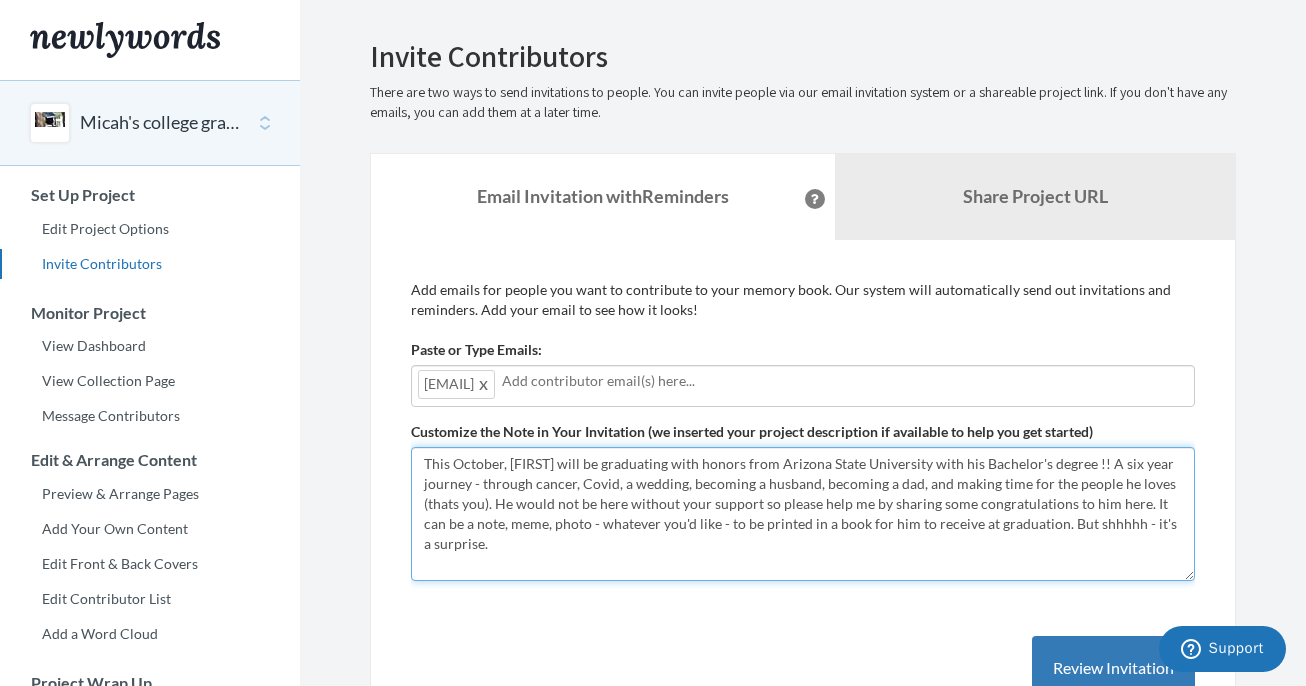 click on "This October, [FIRST] will be graduating Cum Laude from Arizona State University with his Bachelor's degree !!  For the past 6 years, [FIRST] has gone to school while working full time, facing health challenges, planning a wedding, becoming a husband, becoming a dad, and making time for the people he loves (thats you).   He would not be here without your support so please help me by sharing some congratulations to him here.  It can be a note, meme, photo - whatever you'd like - to be printed in a book for him to receive at graduation.  But shhhhh - it's a surprise." at bounding box center [803, 514] 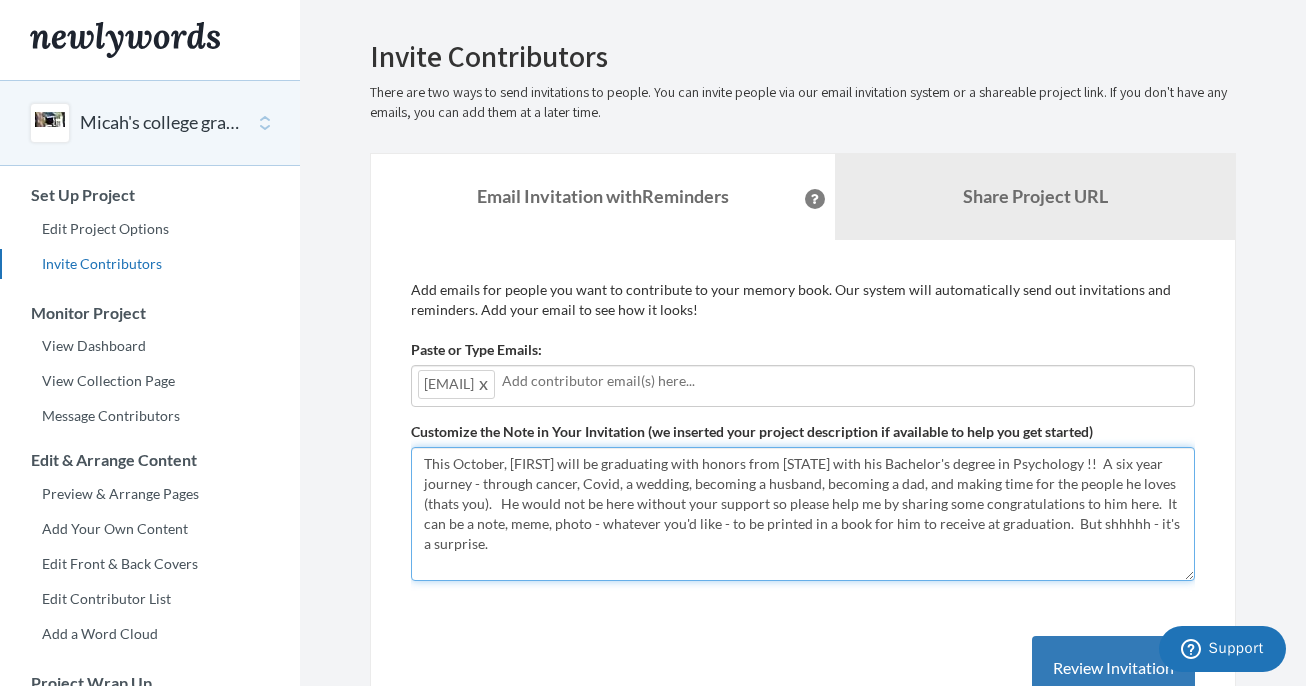 click on "This October, [FIRST] will be graduating Cum Laude from Arizona State University with his Bachelor's degree !!  For the past 6 years, [FIRST] has gone to school while working full time, facing health challenges, planning a wedding, becoming a husband, becoming a dad, and making time for the people he loves (thats you).   He would not be here without your support so please help me by sharing some congratulations to him here.  It can be a note, meme, photo - whatever you'd like - to be printed in a book for him to receive at graduation.  But shhhhh - it's a surprise." at bounding box center (803, 514) 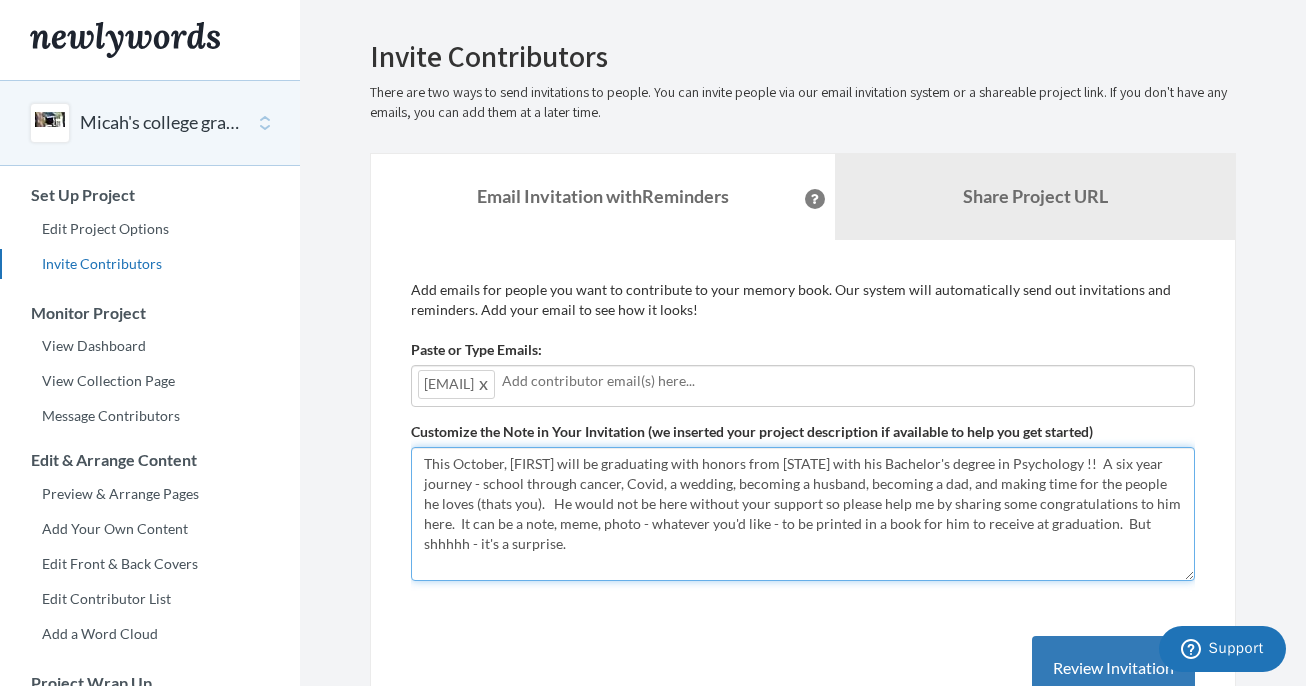 click on "This October, [FIRST] will be graduating Cum Laude from Arizona State University with his Bachelor's degree !!  For the past 6 years, [FIRST] has gone to school while working full time, facing health challenges, planning a wedding, becoming a husband, becoming a dad, and making time for the people he loves (thats you).   He would not be here without your support so please help me by sharing some congratulations to him here.  It can be a note, meme, photo - whatever you'd like - to be printed in a book for him to receive at graduation.  But shhhhh - it's a surprise." at bounding box center (803, 514) 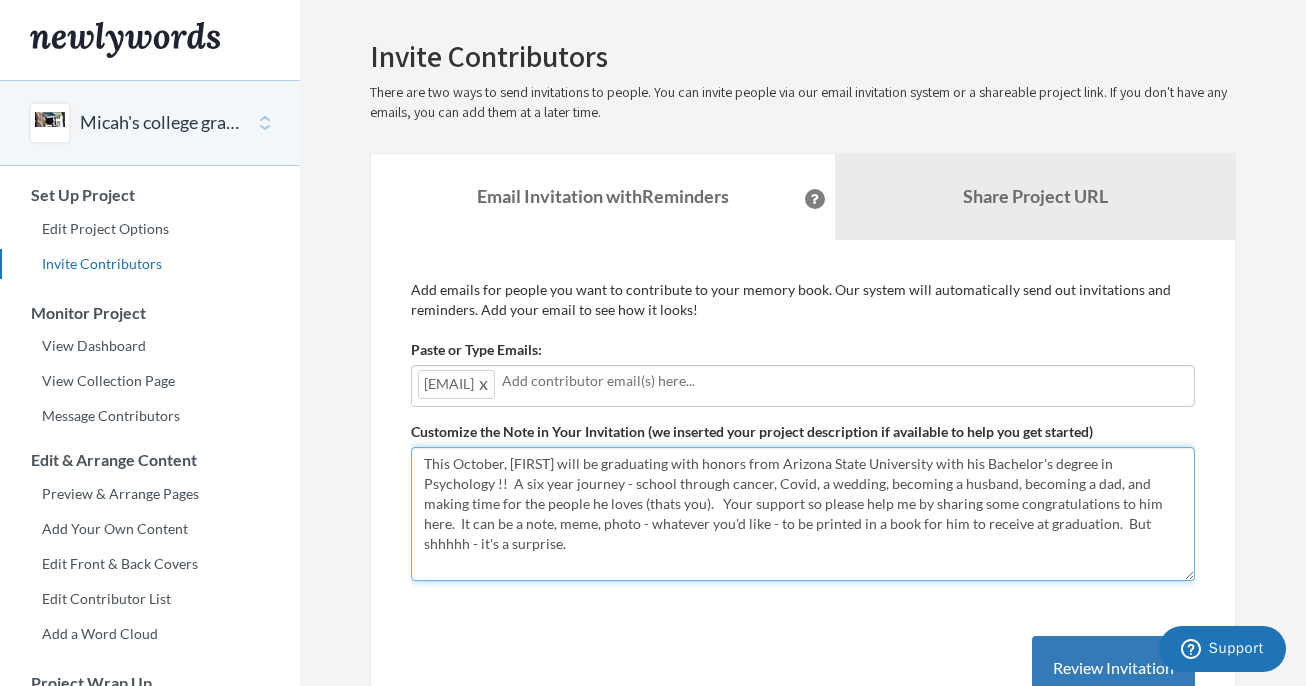 click on "This October, [FIRST] will be graduating Cum Laude from Arizona State University with his Bachelor's degree !!  For the past 6 years, [FIRST] has gone to school while working full time, facing health challenges, planning a wedding, becoming a husband, becoming a dad, and making time for the people he loves (thats you).   He would not be here without your support so please help me by sharing some congratulations to him here.  It can be a note, meme, photo - whatever you'd like - to be printed in a book for him to receive at graduation.  But shhhhh - it's a surprise." at bounding box center (803, 514) 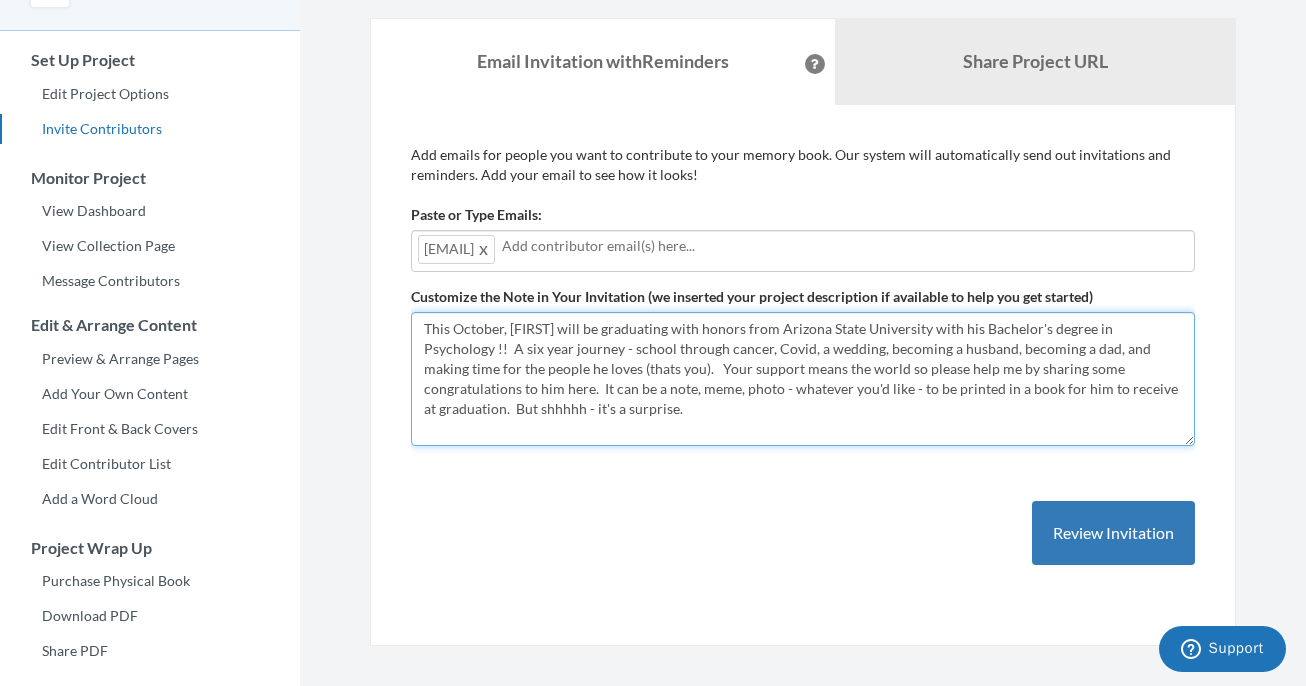 scroll, scrollTop: 138, scrollLeft: 0, axis: vertical 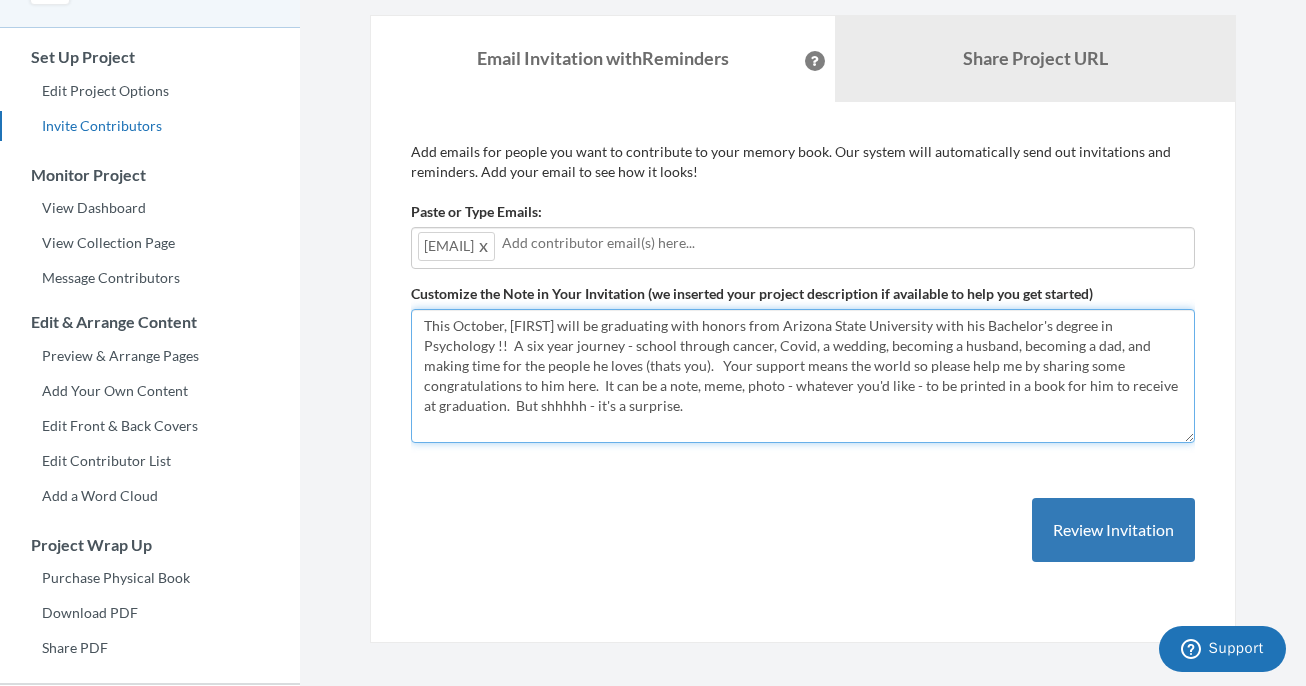 click on "This October, [FIRST] will be graduating Cum Laude from Arizona State University with his Bachelor's degree !!  For the past 6 years, [FIRST] has gone to school while working full time, facing health challenges, planning a wedding, becoming a husband, becoming a dad, and making time for the people he loves (thats you).   He would not be here without your support so please help me by sharing some congratulations to him here.  It can be a note, meme, photo - whatever you'd like - to be printed in a book for him to receive at graduation.  But shhhhh - it's a surprise." at bounding box center (803, 376) 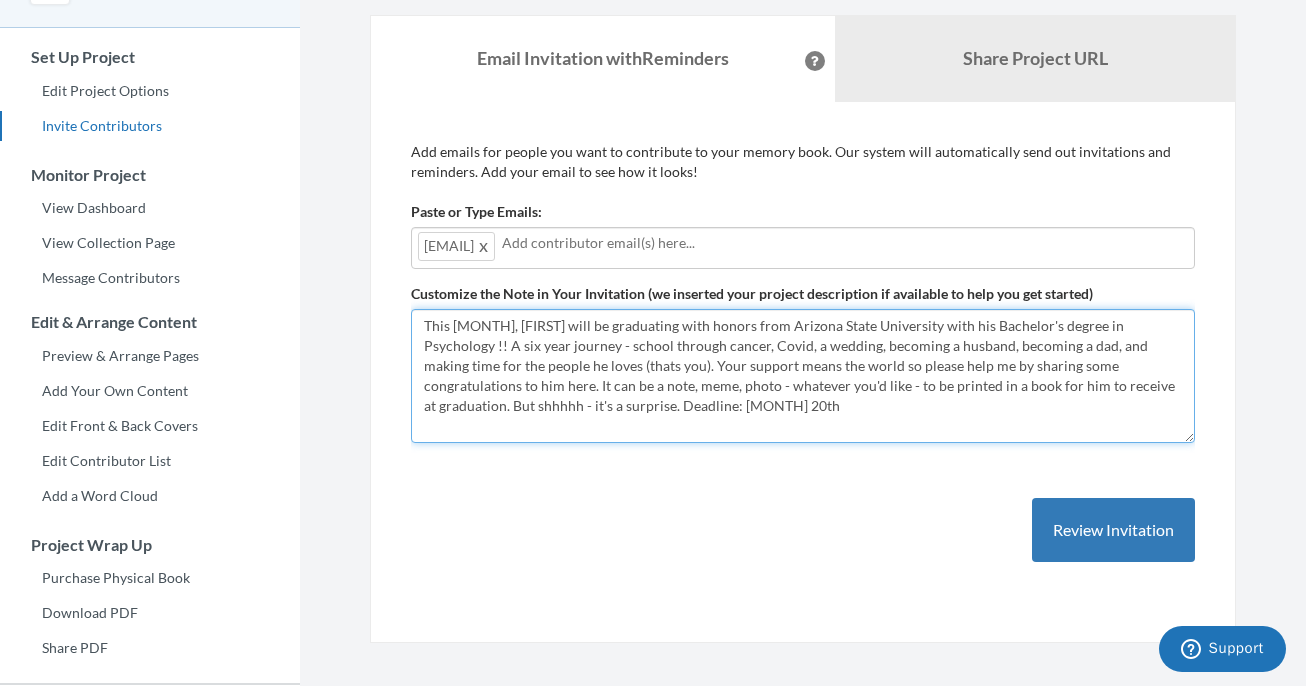 type on "This [MONTH], [FIRST] will be graduating with honors from Arizona State University with his Bachelor's degree in Psychology !! A six year journey - school through cancer, Covid, a wedding, becoming a husband, becoming a dad, and making time for the people he loves (thats you). Your support means the world so please help me by sharing some congratulations to him here. It can be a note, meme, photo - whatever you'd like - to be printed in a book for him to receive at graduation. But shhhhh - it's a surprise. Deadline: [MONTH] 20th" 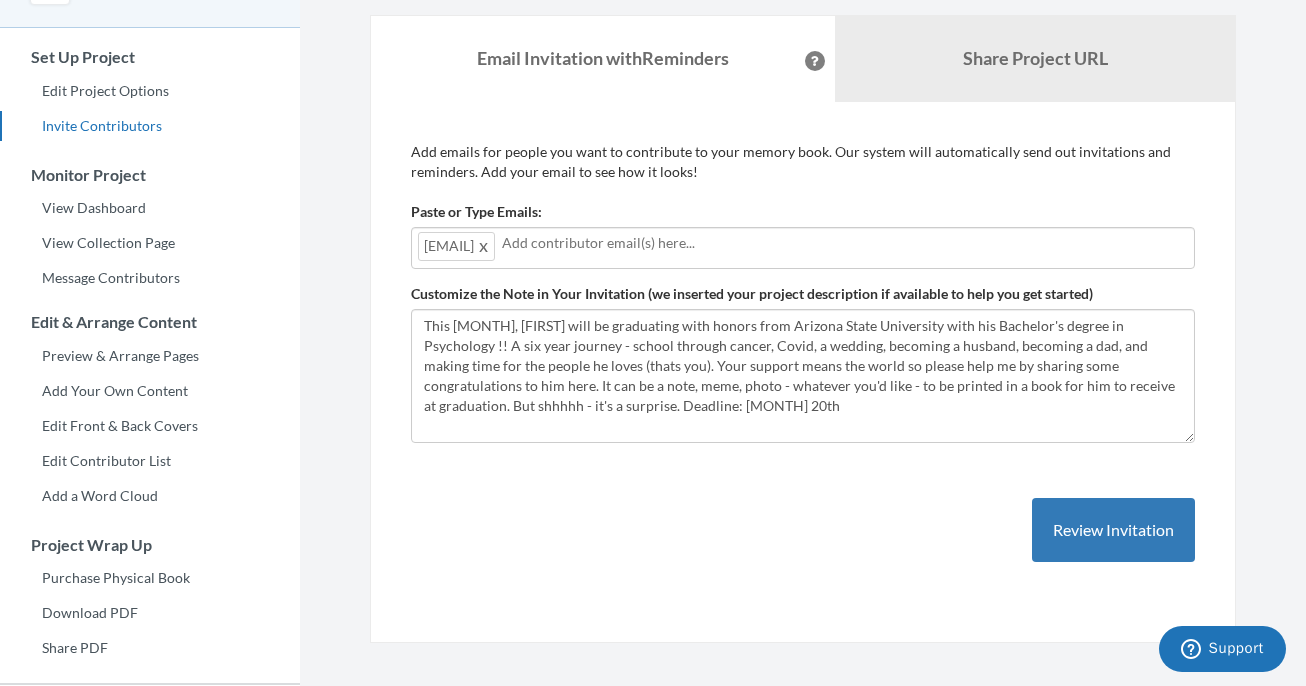 click at bounding box center (845, 243) 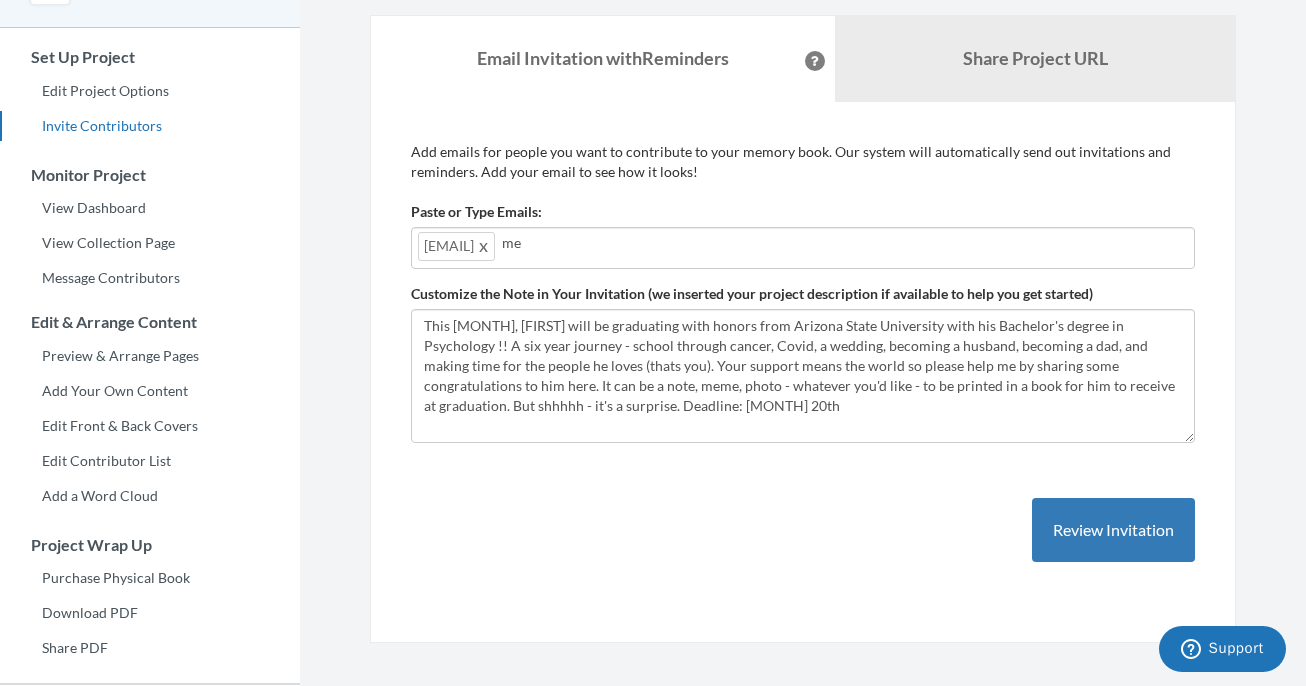 type on "m" 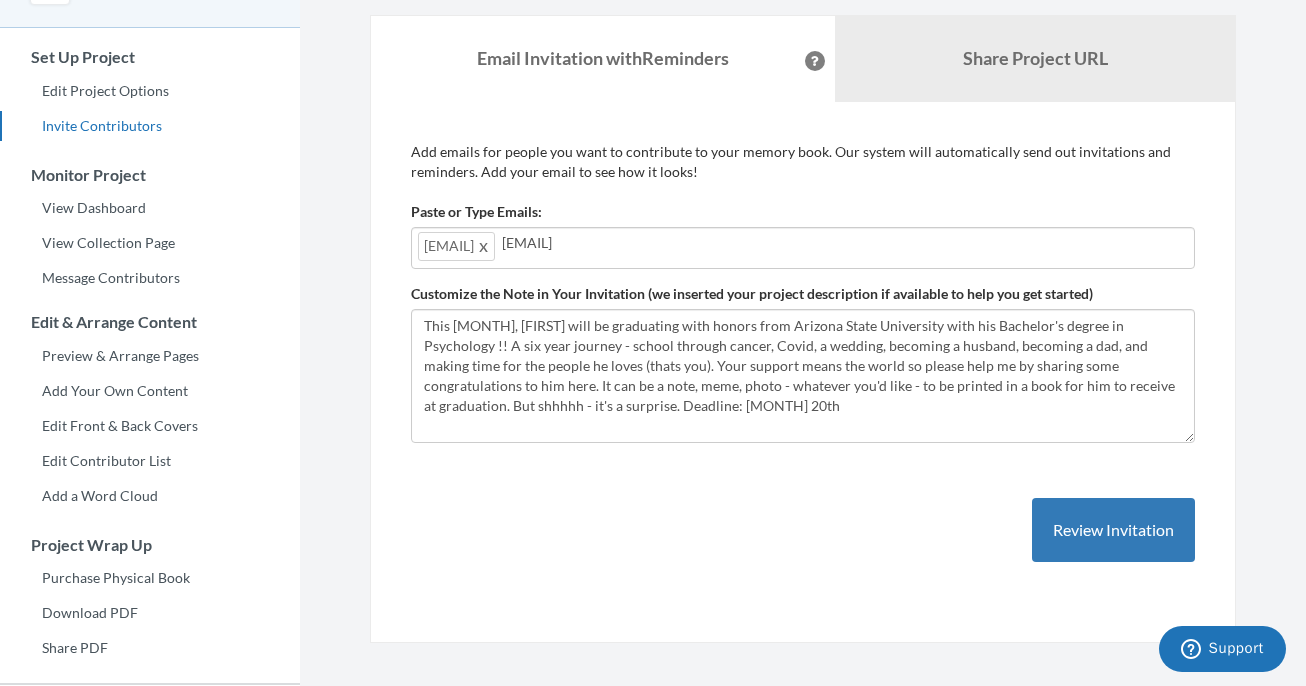 type on "msmelanieparker@example.com" 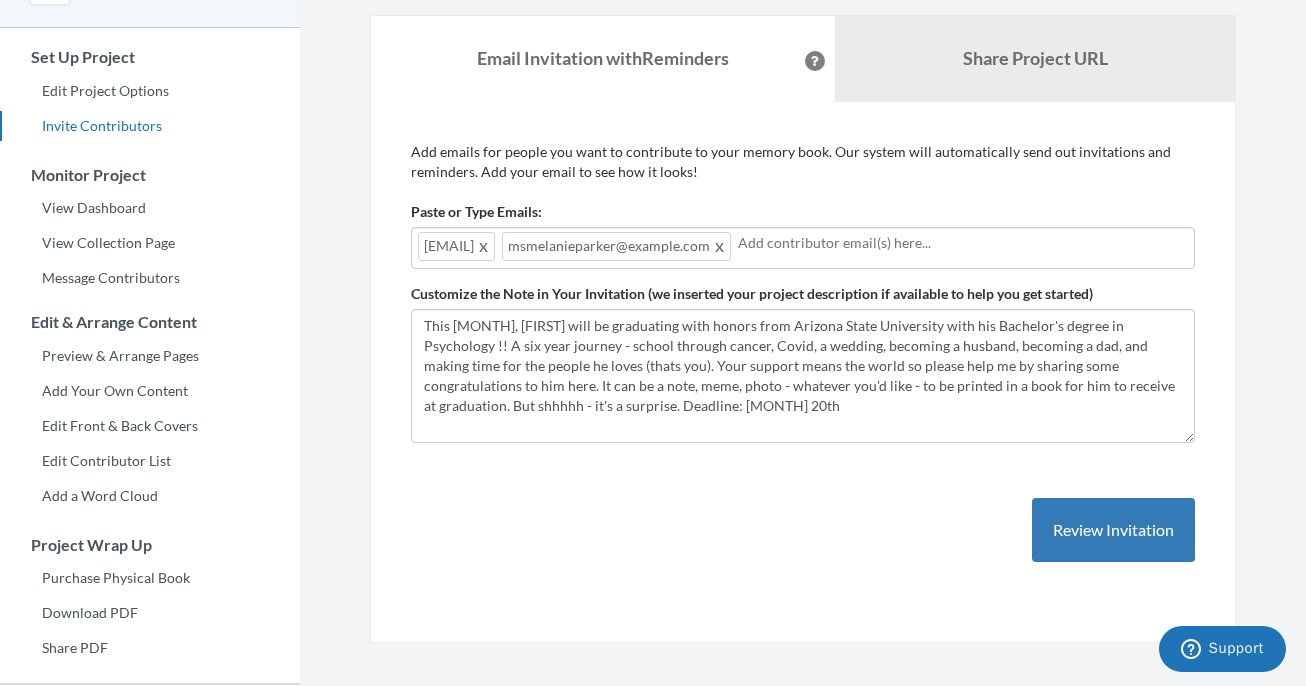 click on "msmelanieparker@example.com" at bounding box center [616, 246] 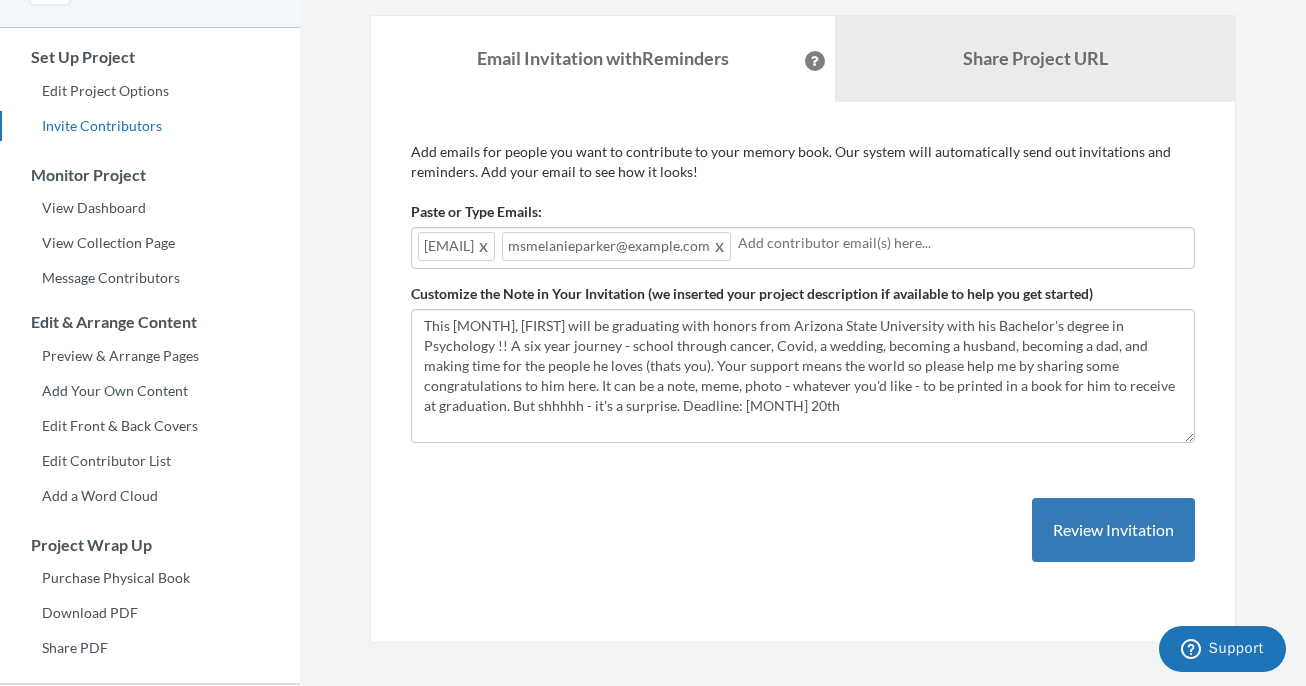 click at bounding box center [720, 246] 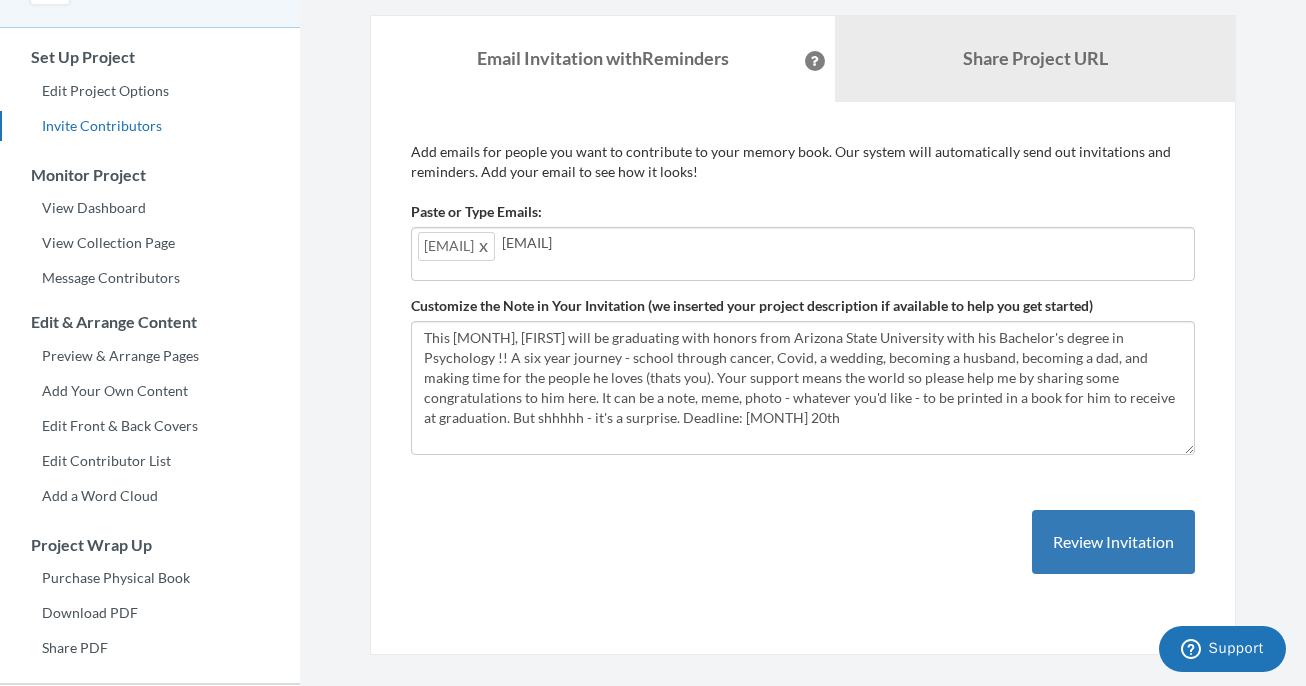 type on "[EMAIL]" 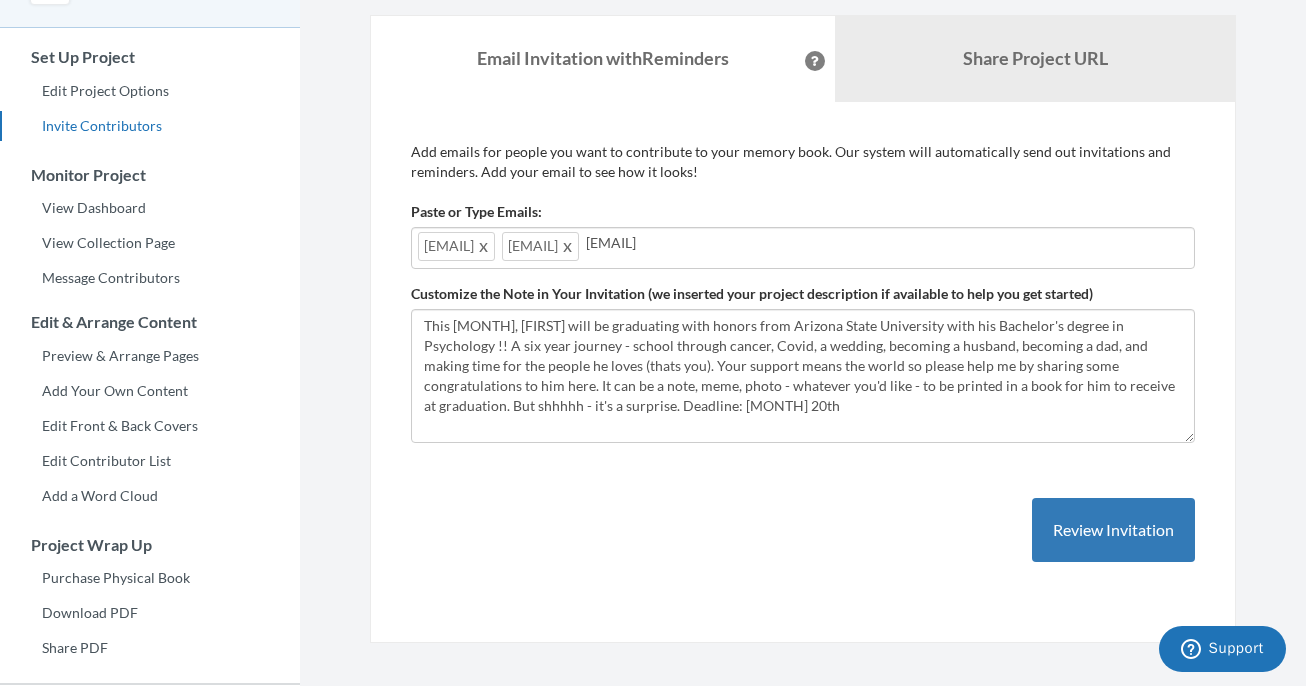 type on "[EMAIL]" 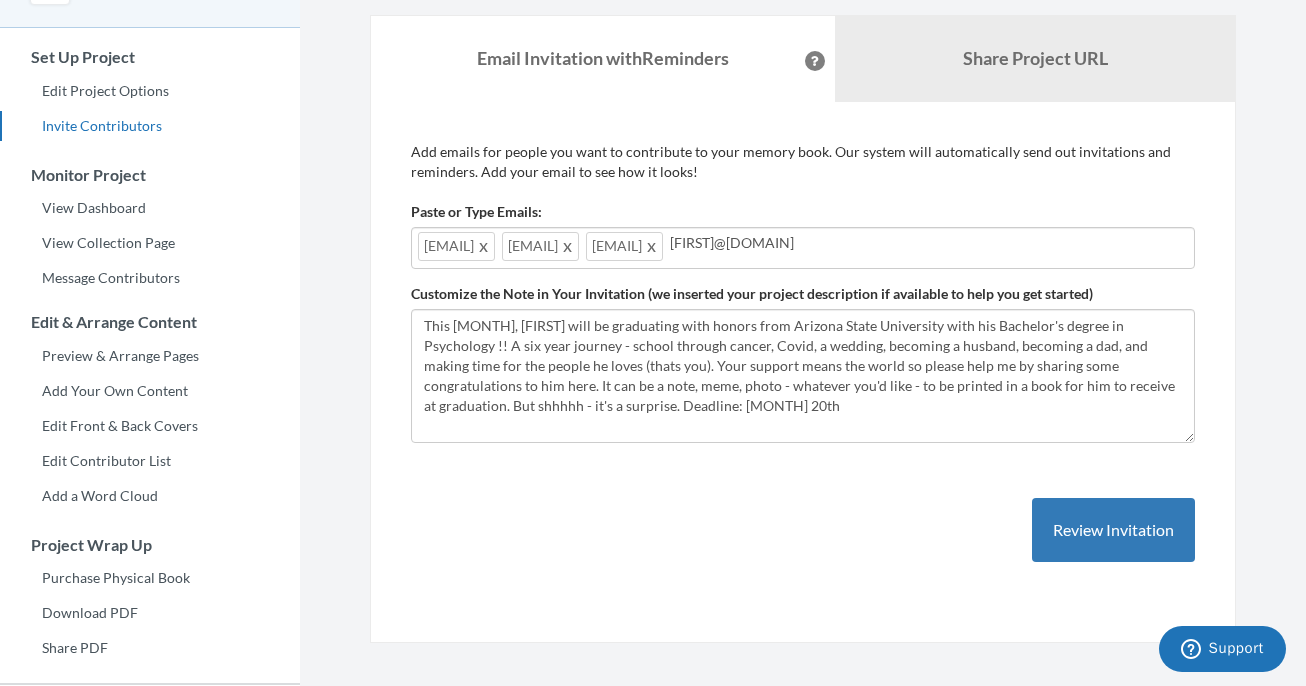 type on "[EMAIL]" 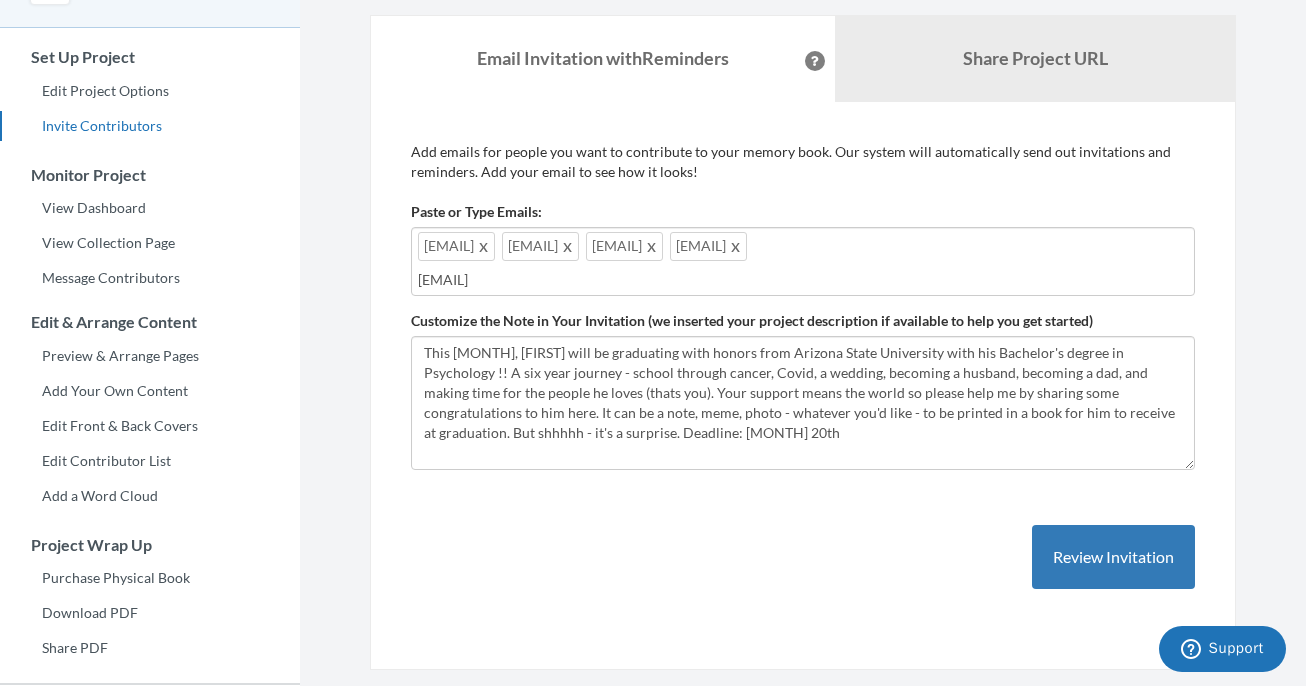 type on "[USERNAME]@[DOMAIN]" 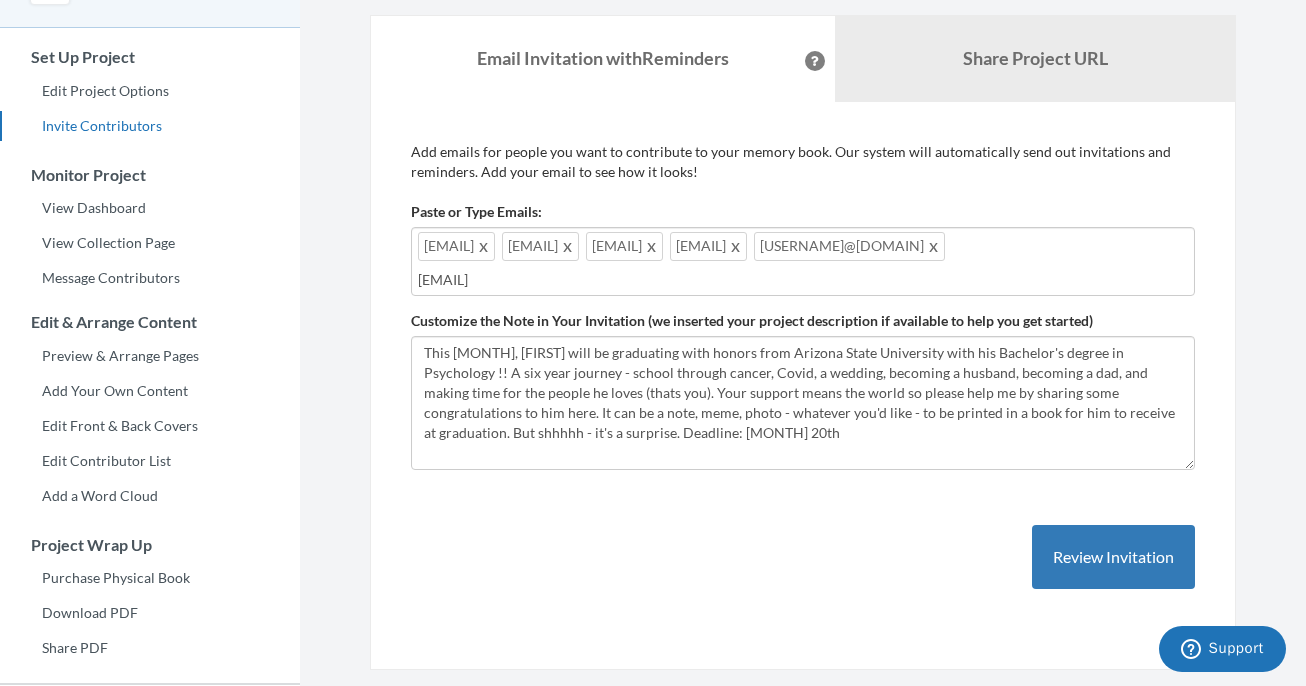 type on "[EMAIL]" 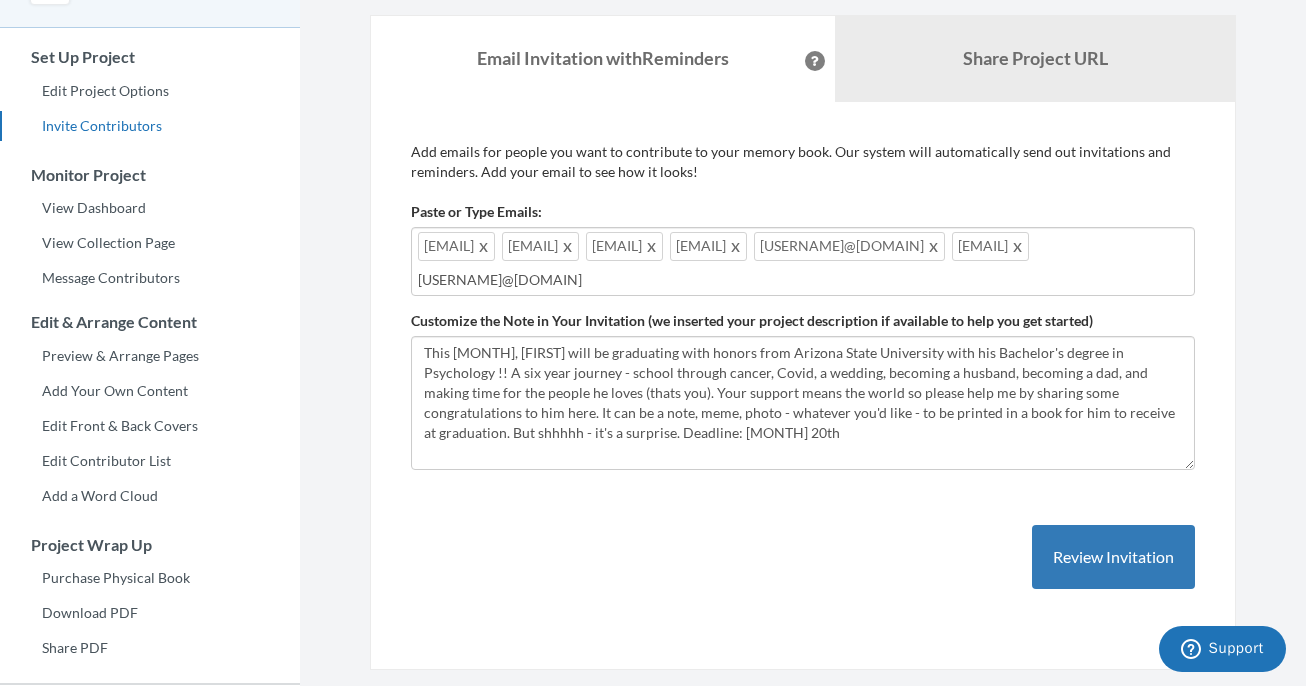 type on "[USERNAME]@[DOMAIN]" 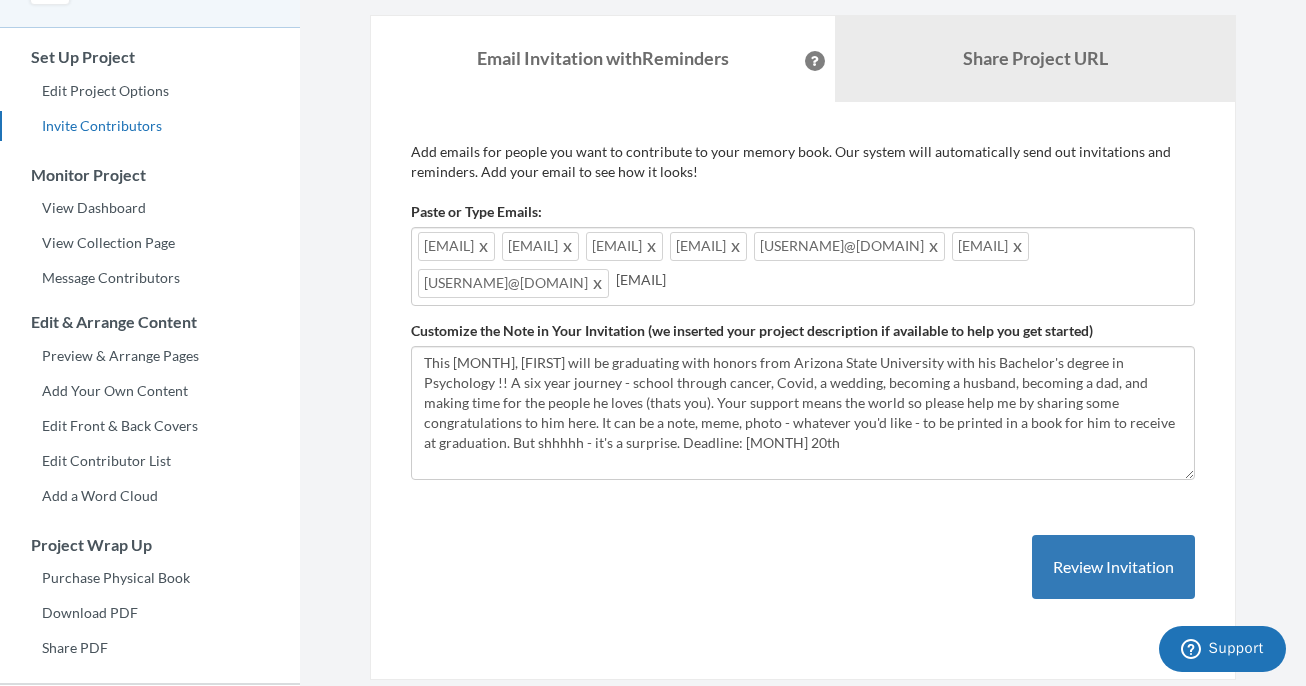 type on "[EMAIL]" 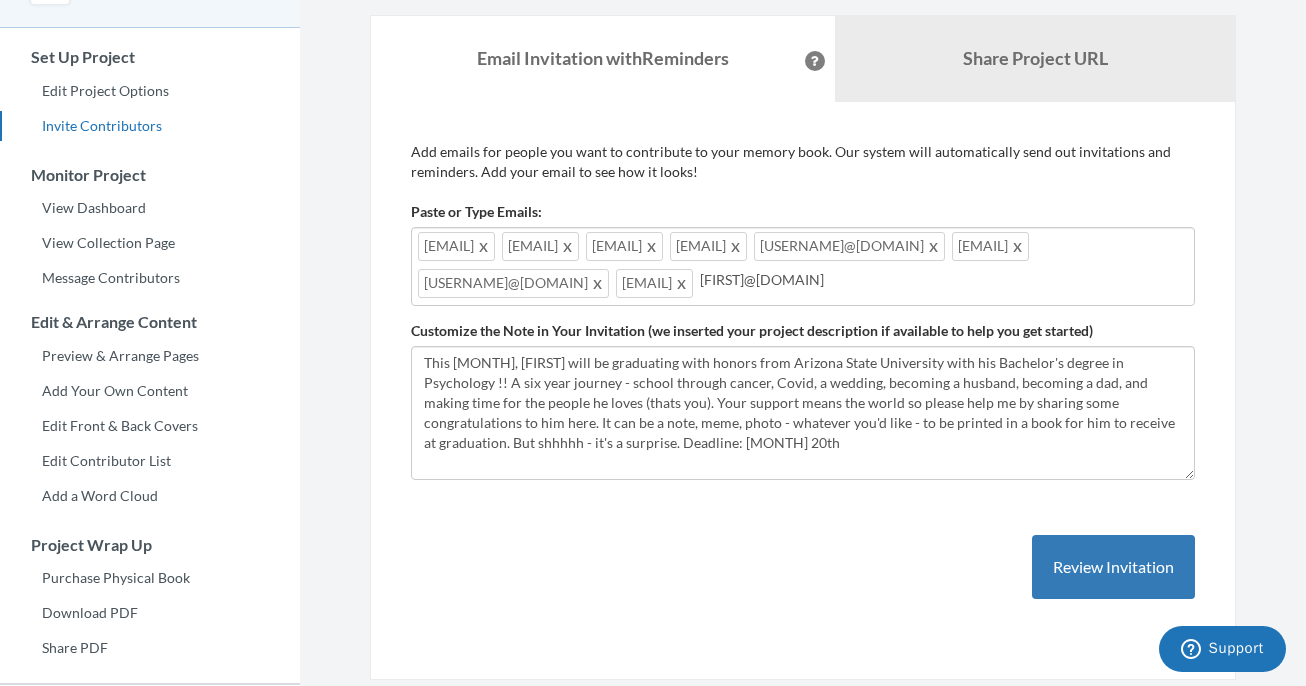 type on "[EMAIL]" 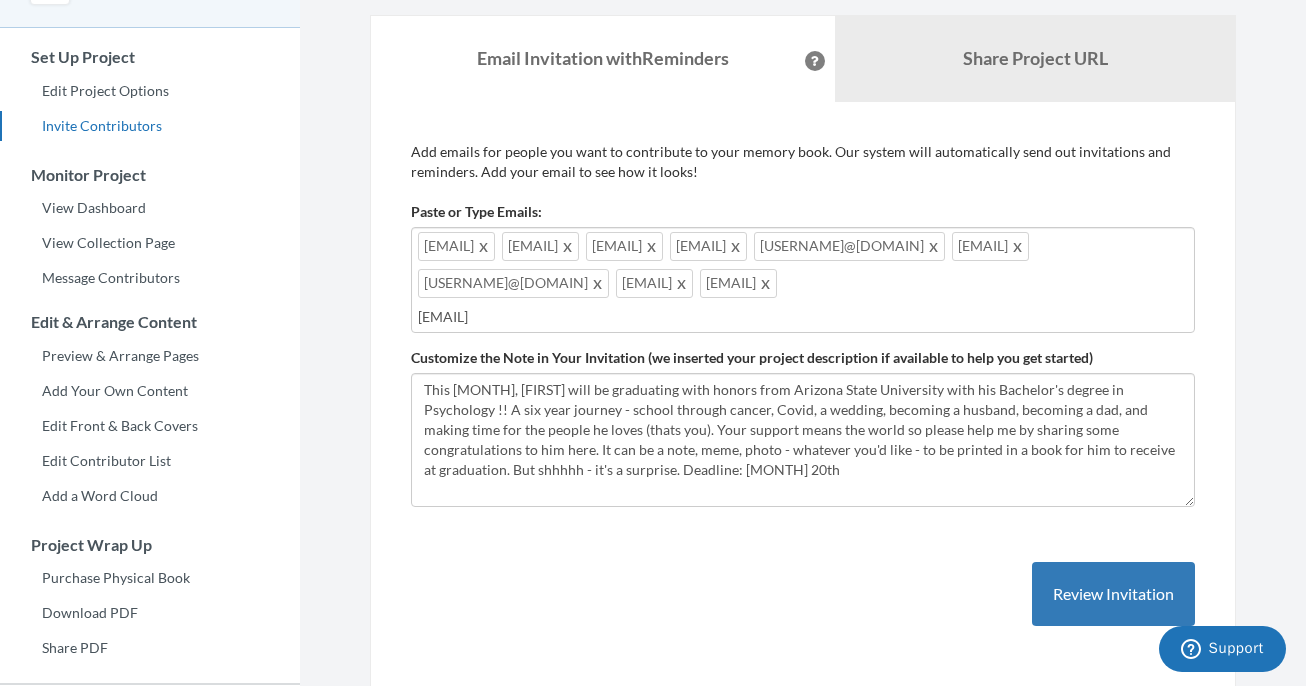 type on "[EMAIL]" 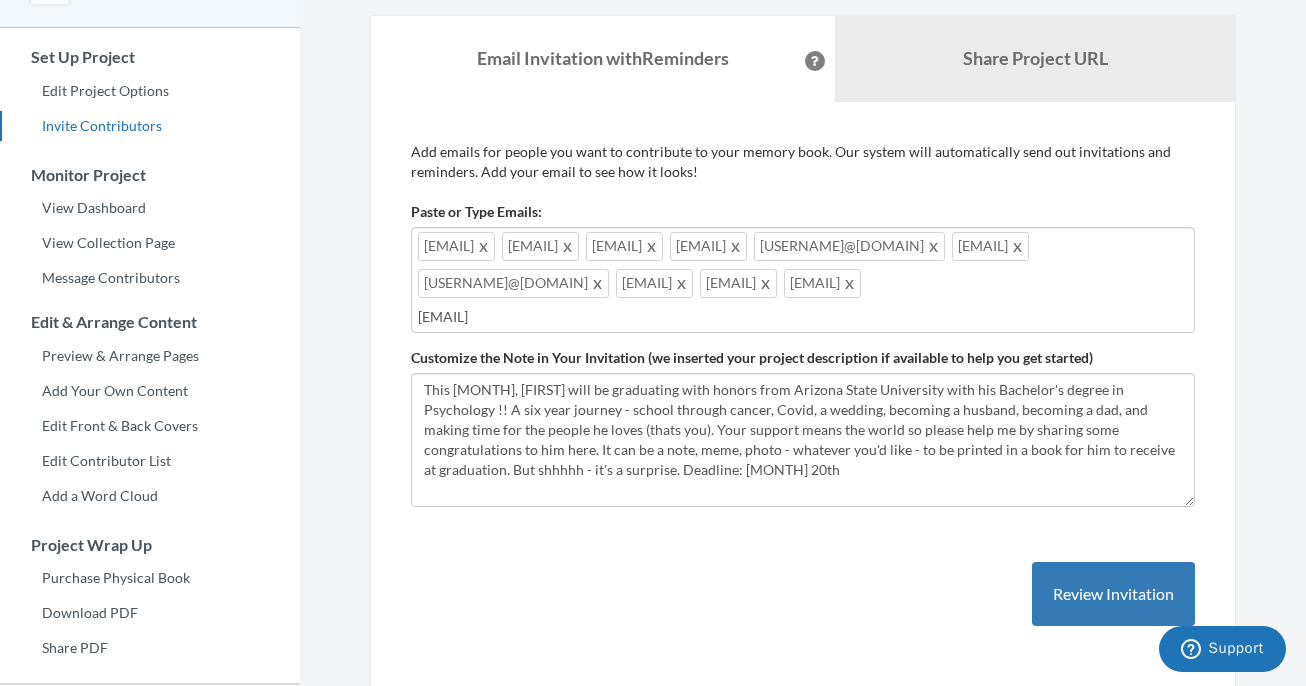 type on "[EMAIL]" 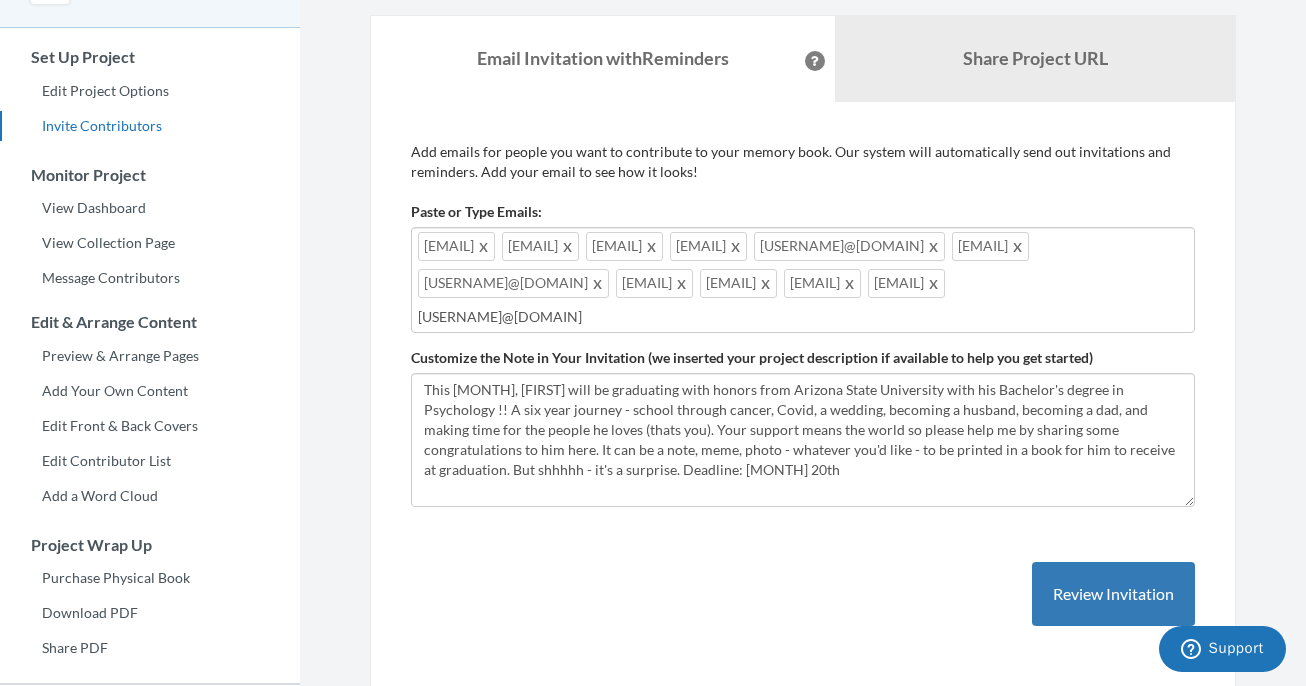 type on "[EMAIL]" 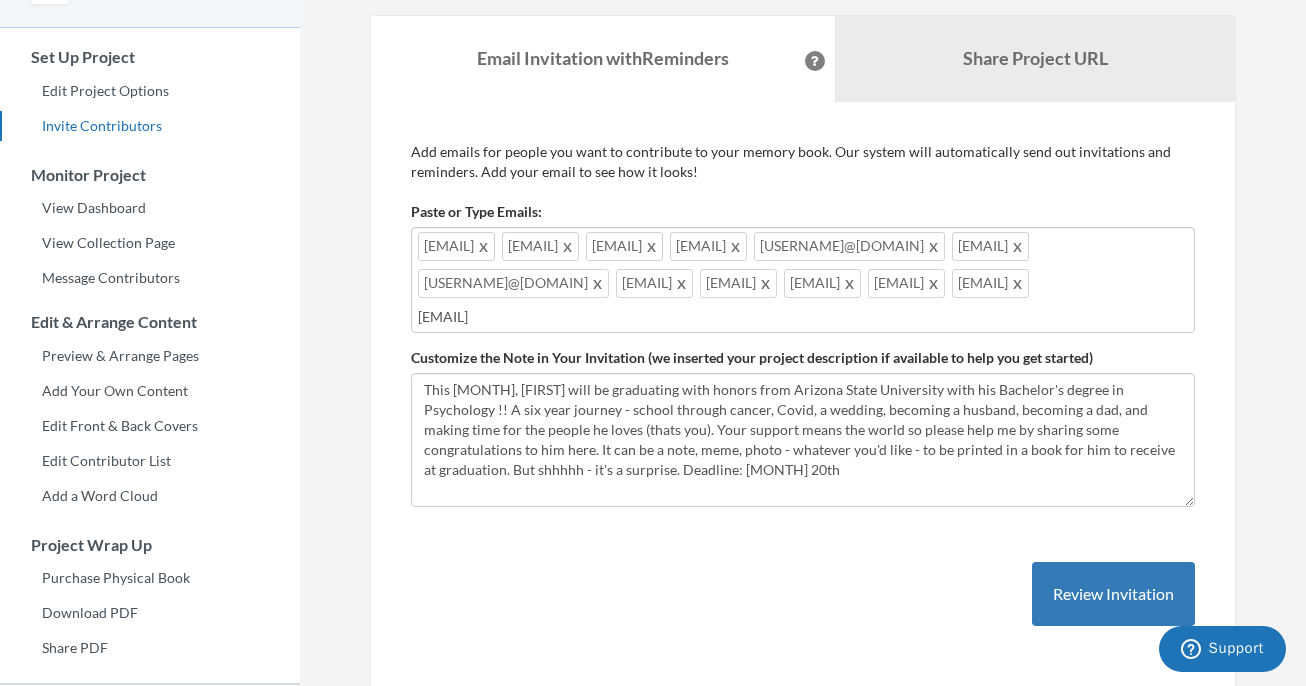 type on "[EMAIL]" 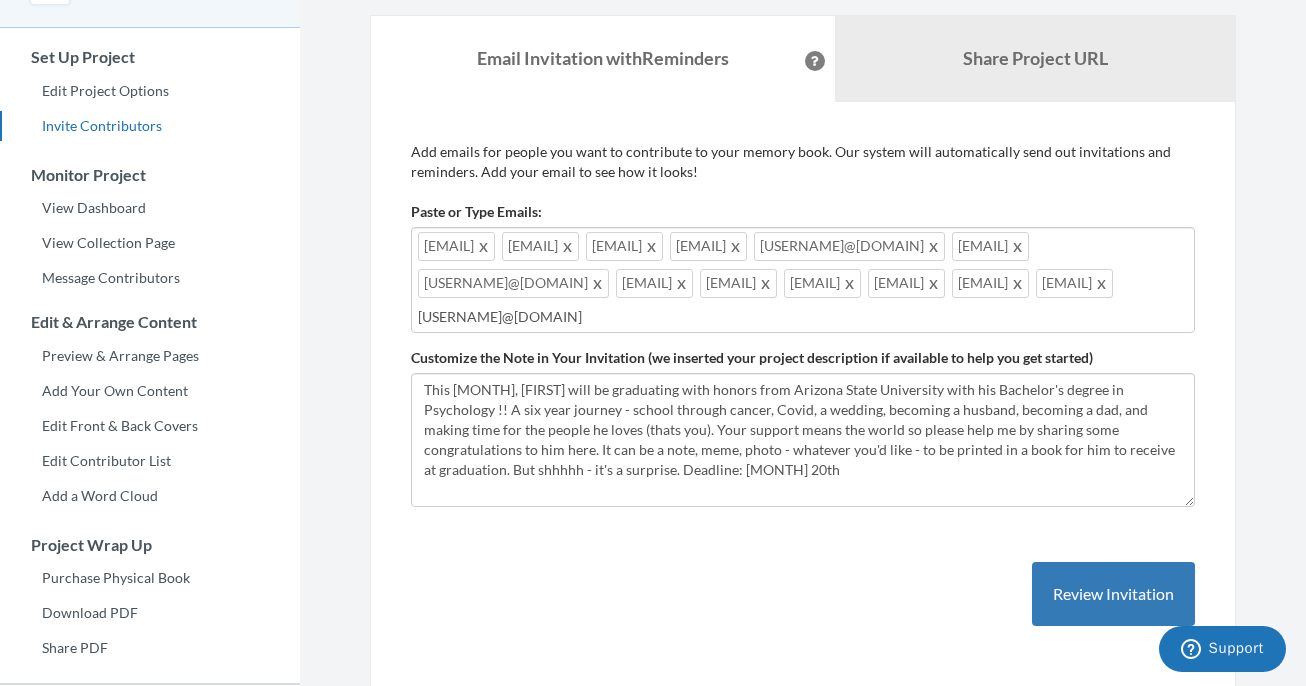 type on "[EMAIL]" 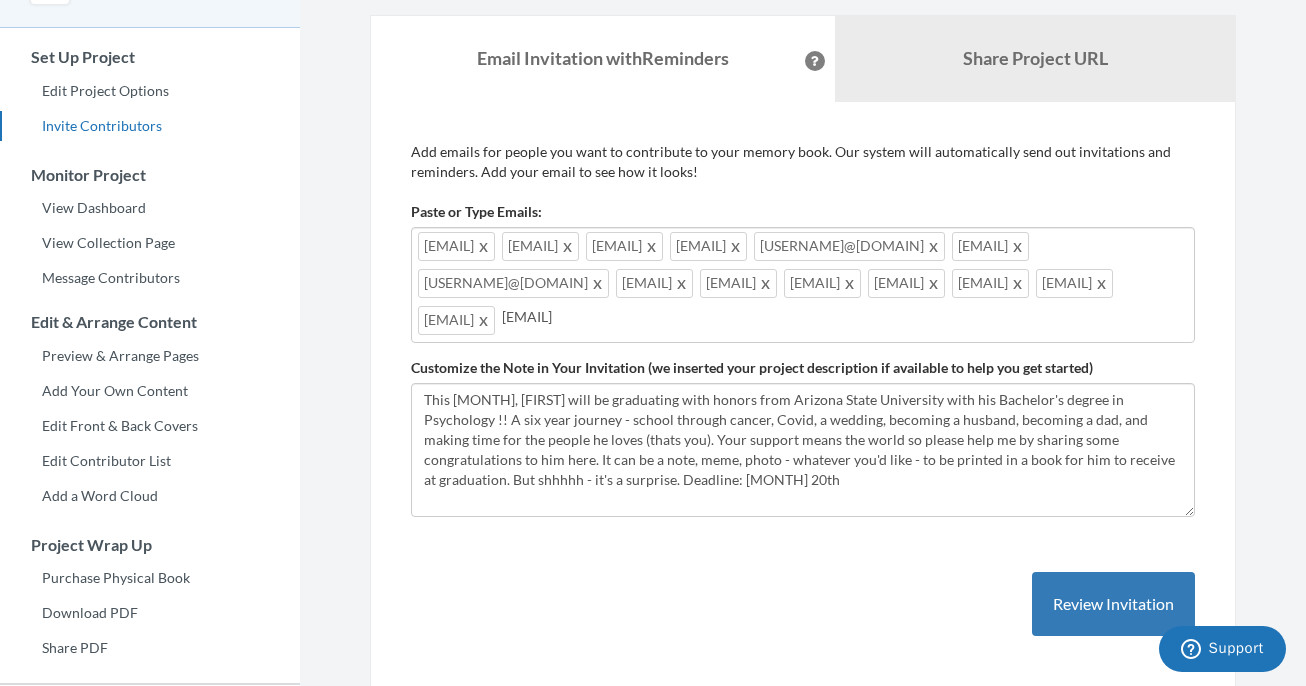 type on "[EMAIL]" 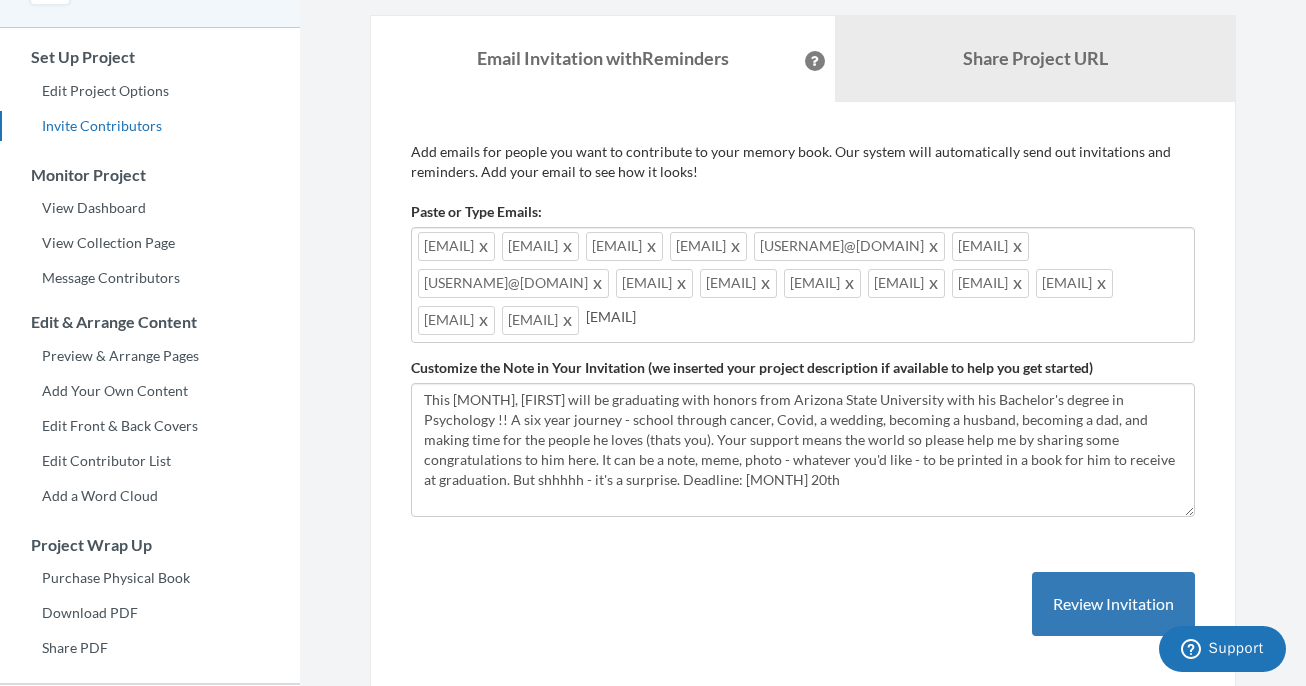 type on "[EMAIL]" 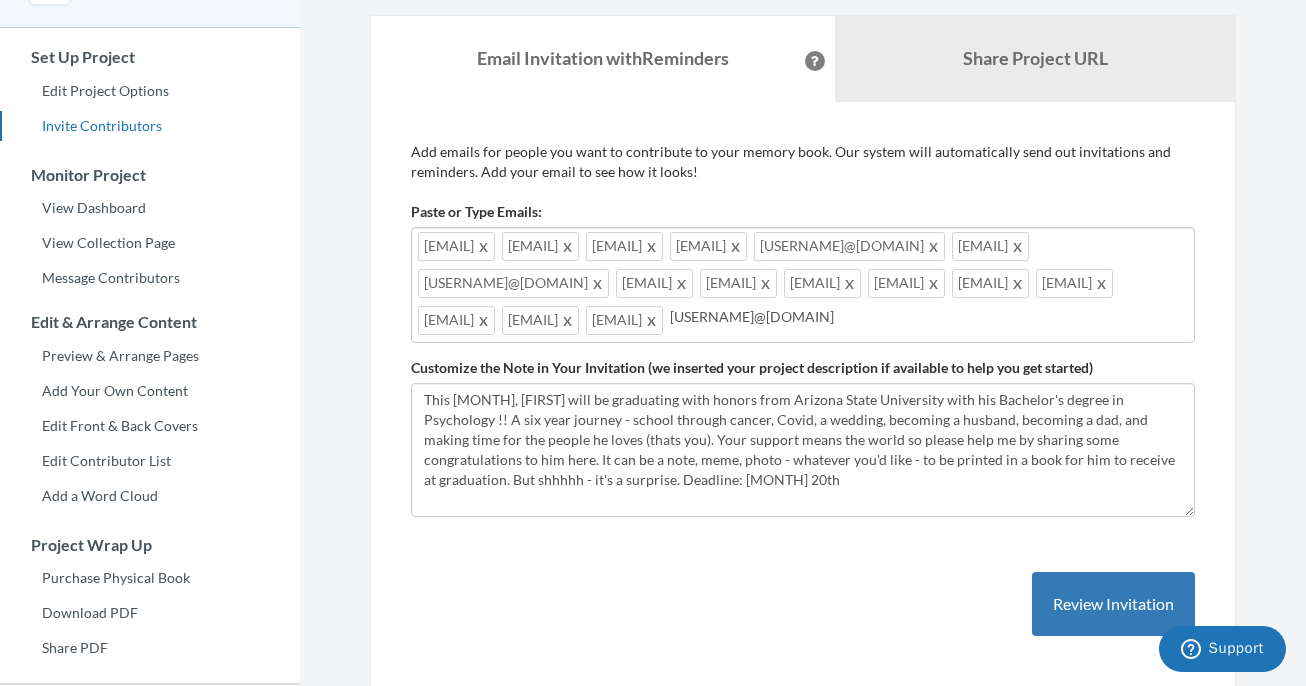 type on "[EMAIL]" 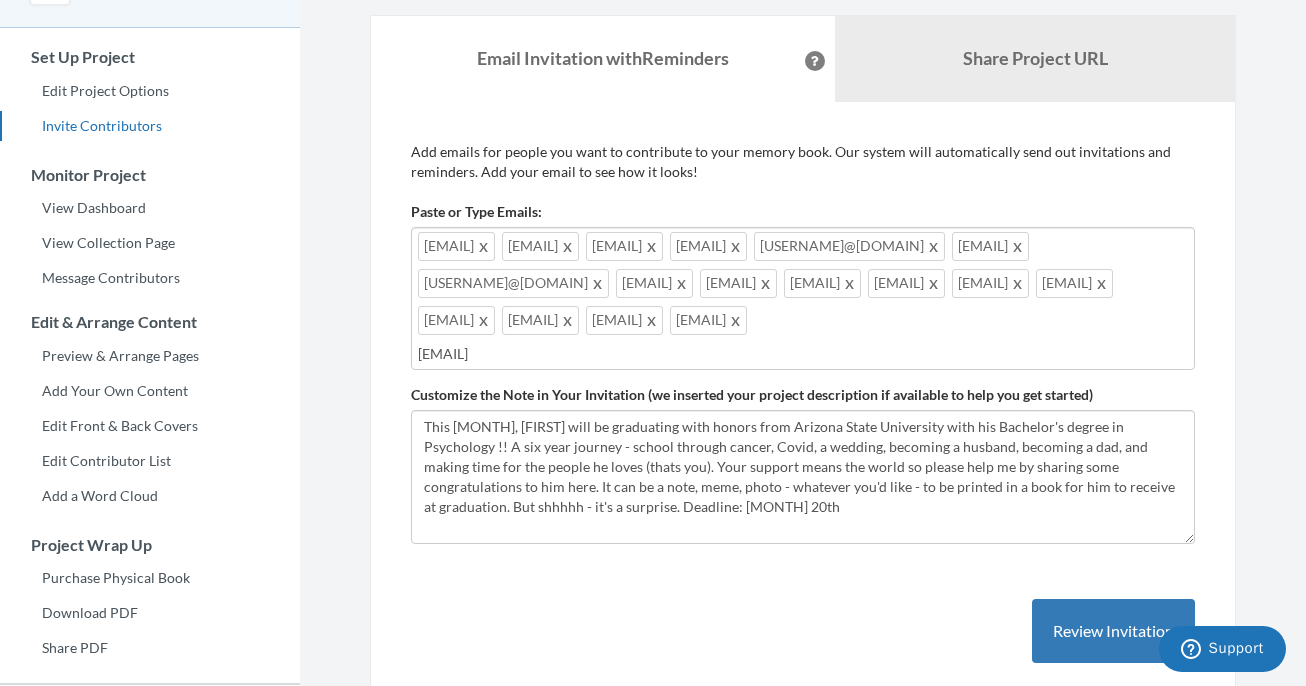 type on "[EMAIL]" 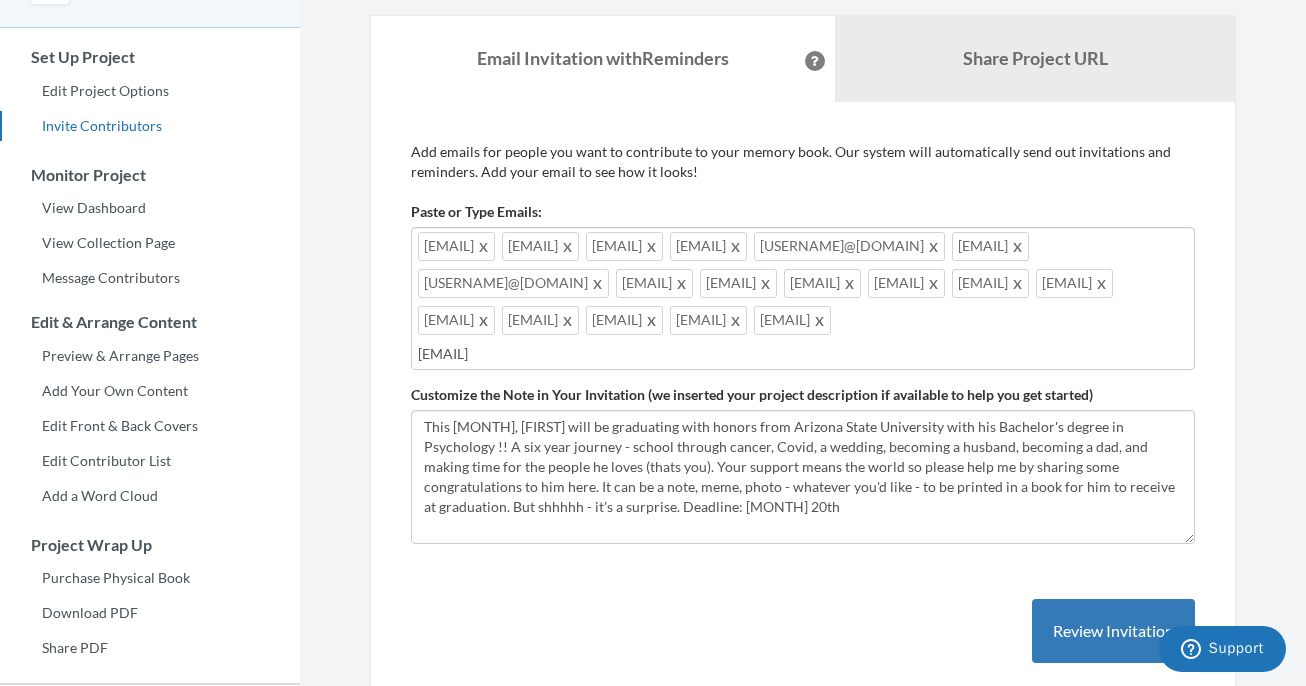 type on "[EMAIL]" 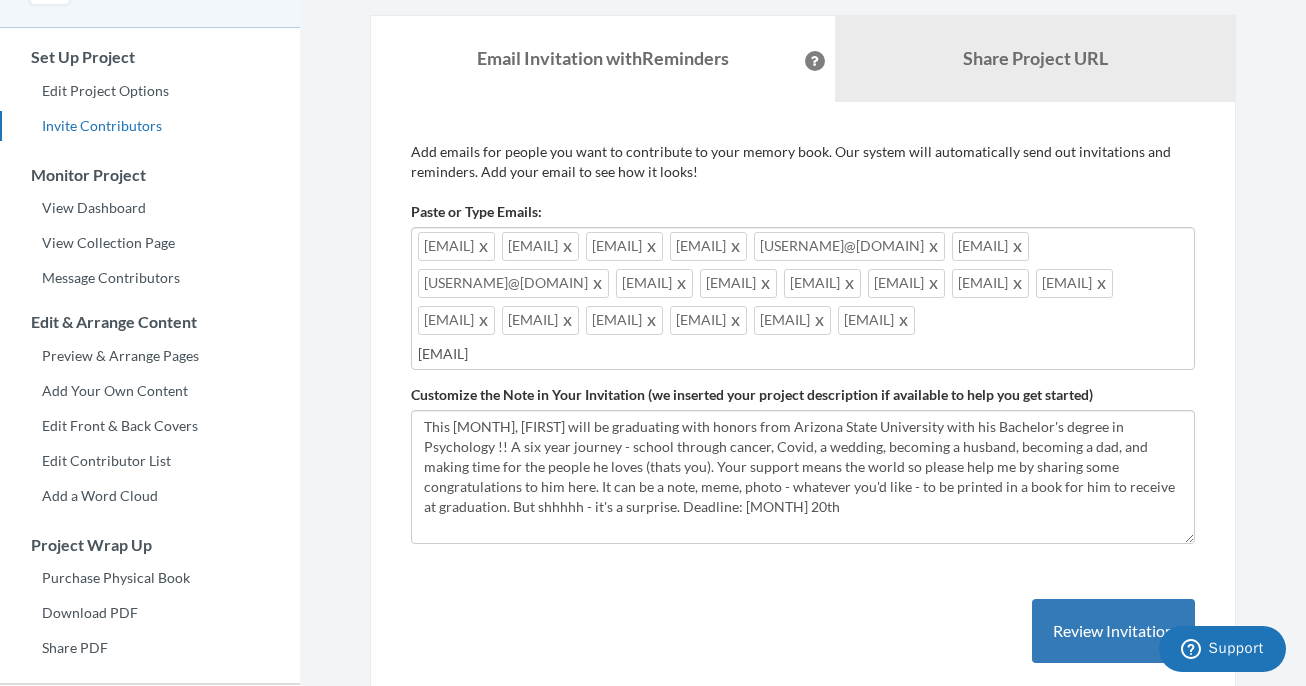 type on "[EMAIL]" 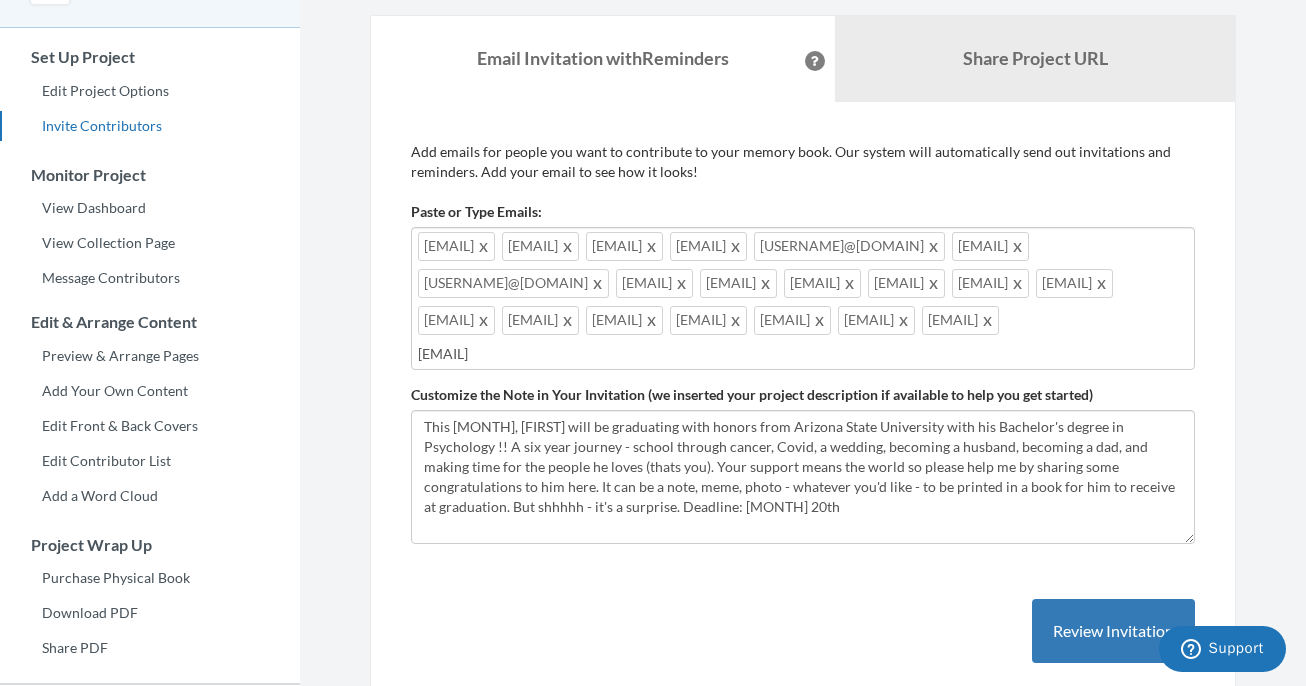 type on "[EMAIL]" 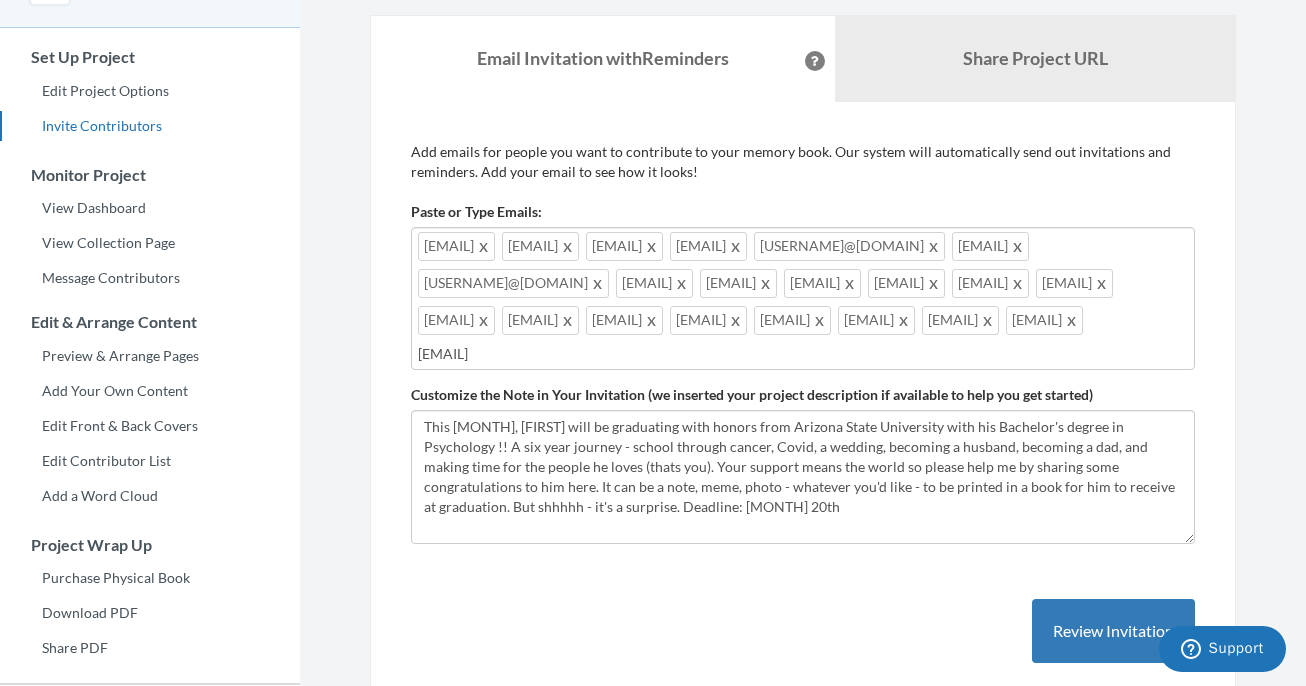 type on "[EMAIL]@[DOMAIN]" 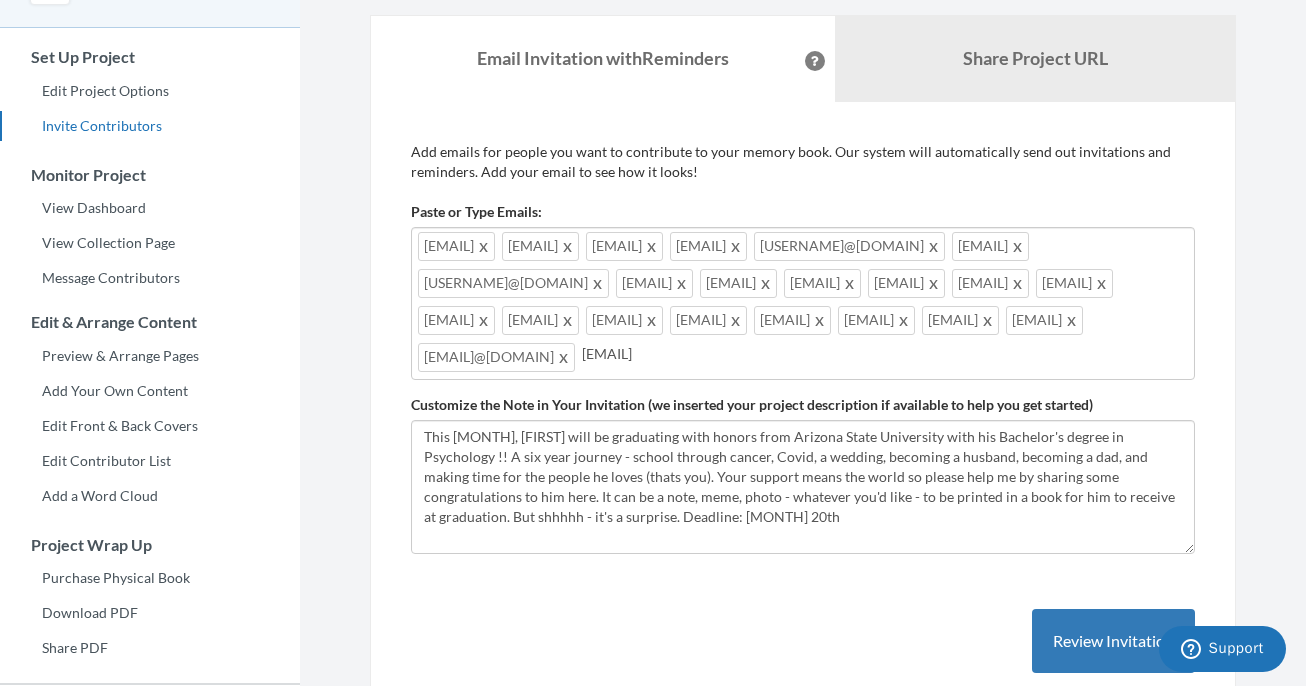 type on "[EMAIL]" 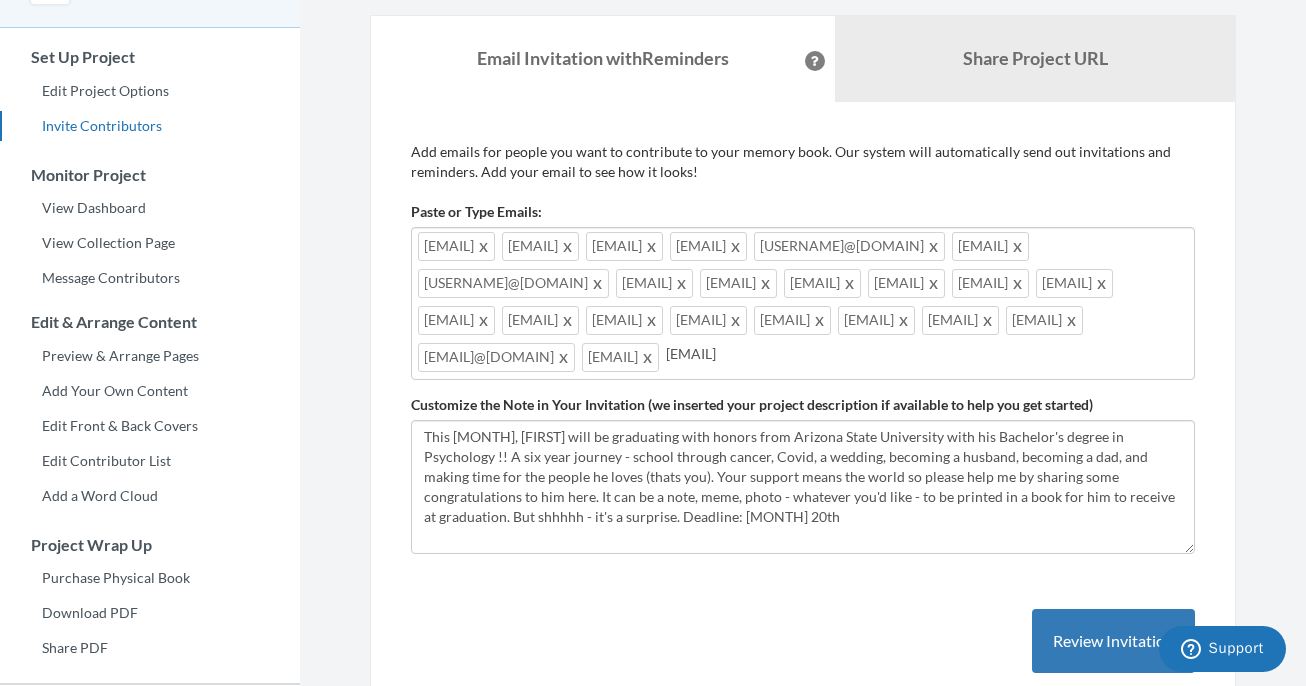 type on "[EMAIL]" 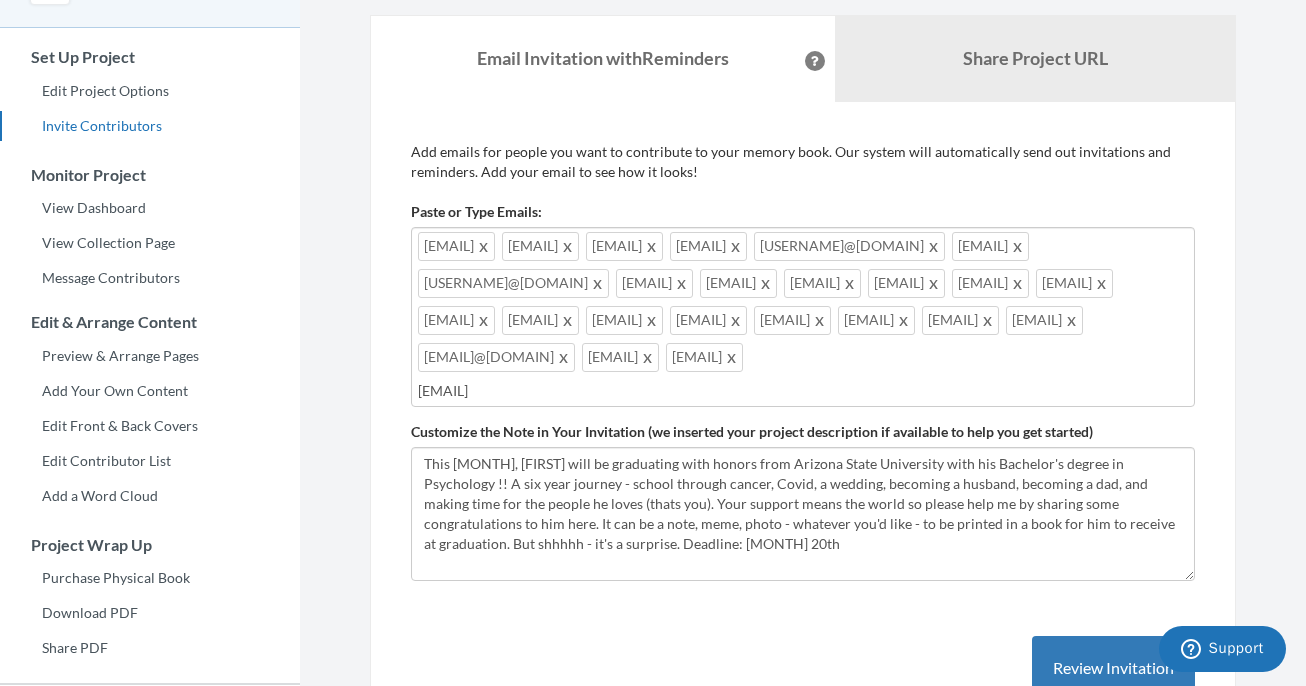 type on "[USERNAME]@[DOMAIN]" 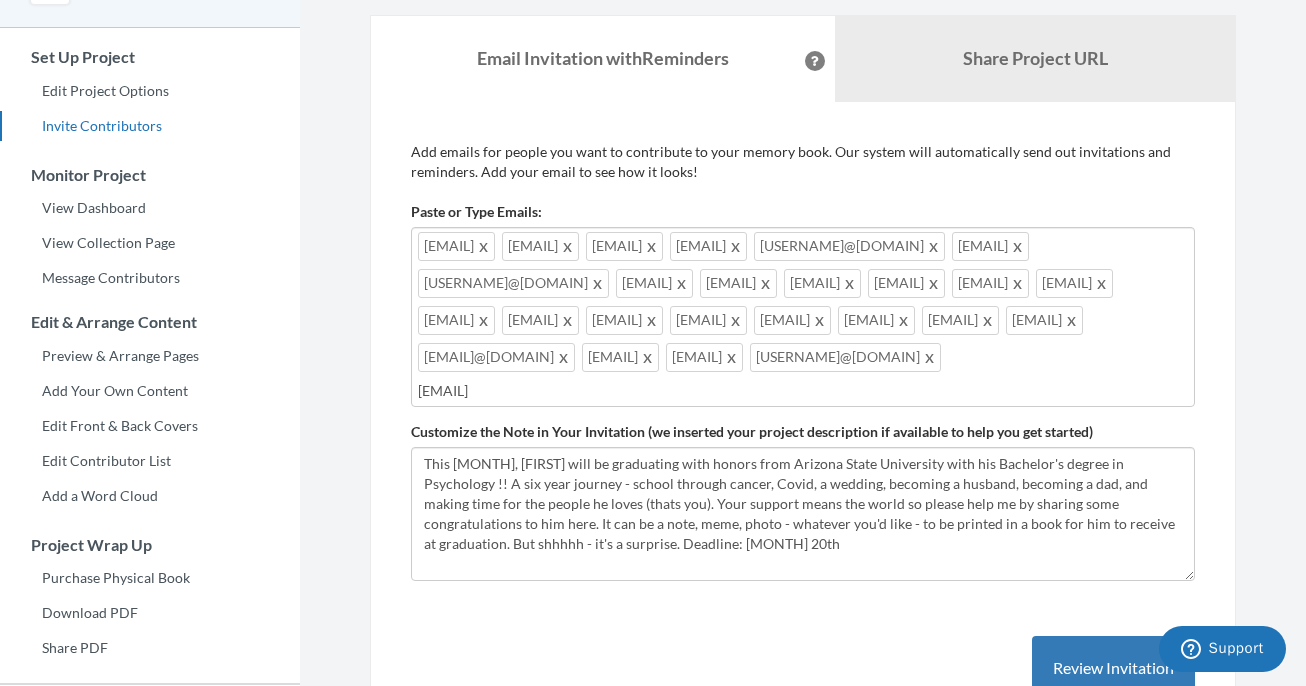 type on "[FIRST][LAST]@[DOMAIN]" 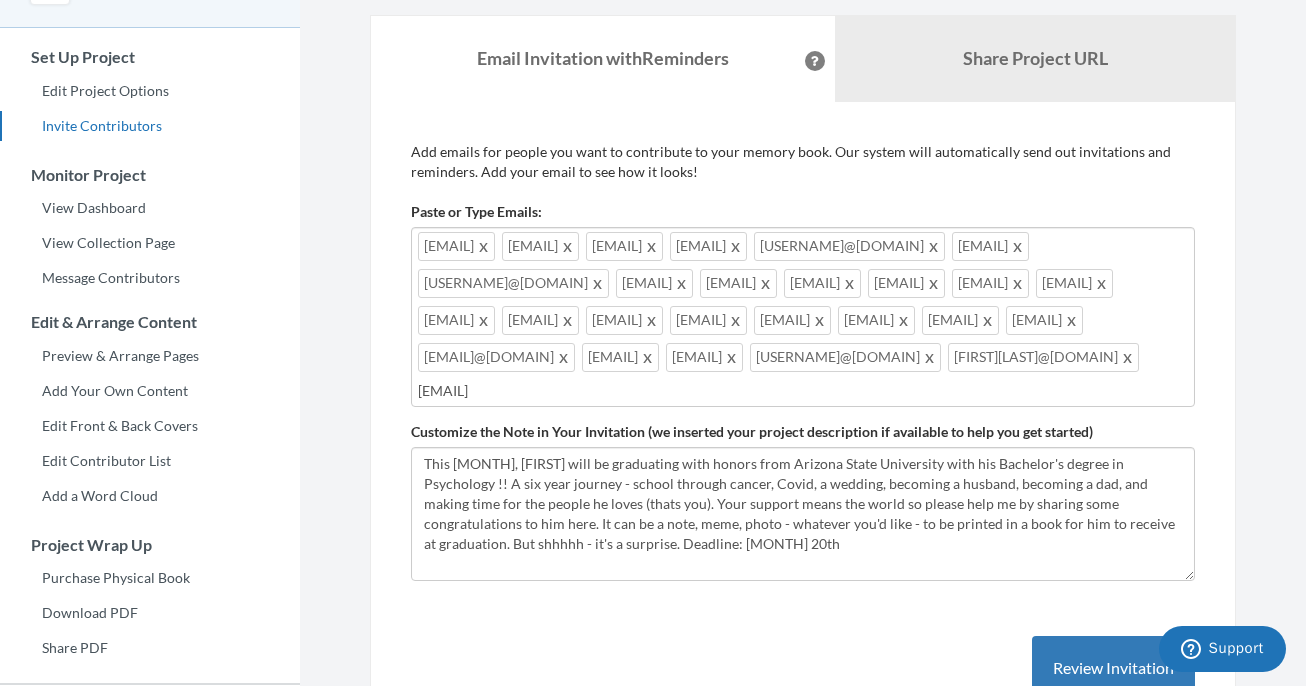 type on "t" 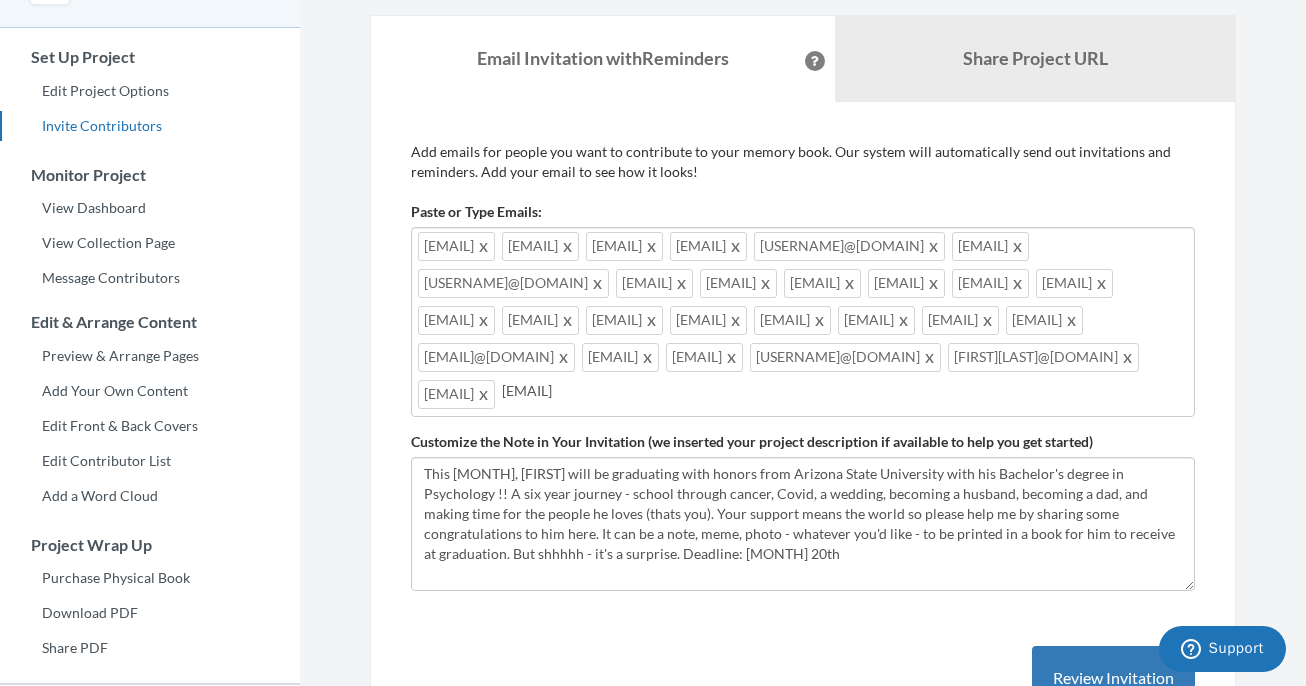 type on "[EMAIL]" 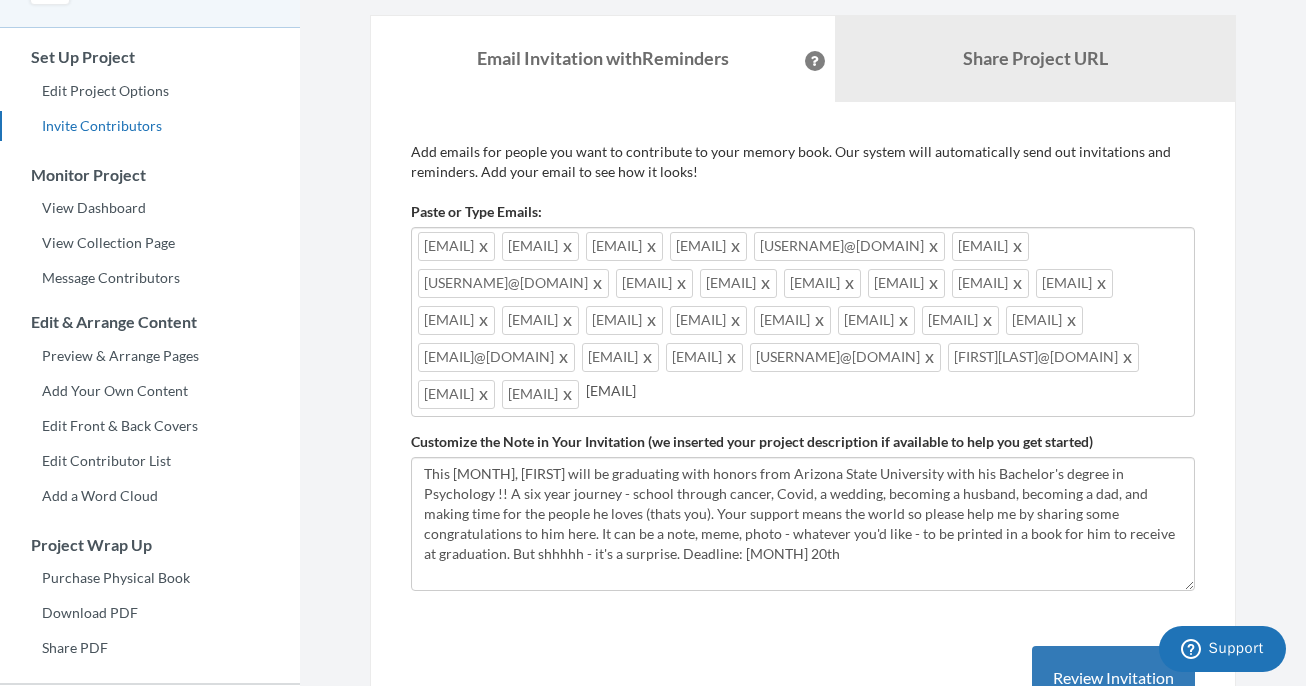 type on "[EMAIL]" 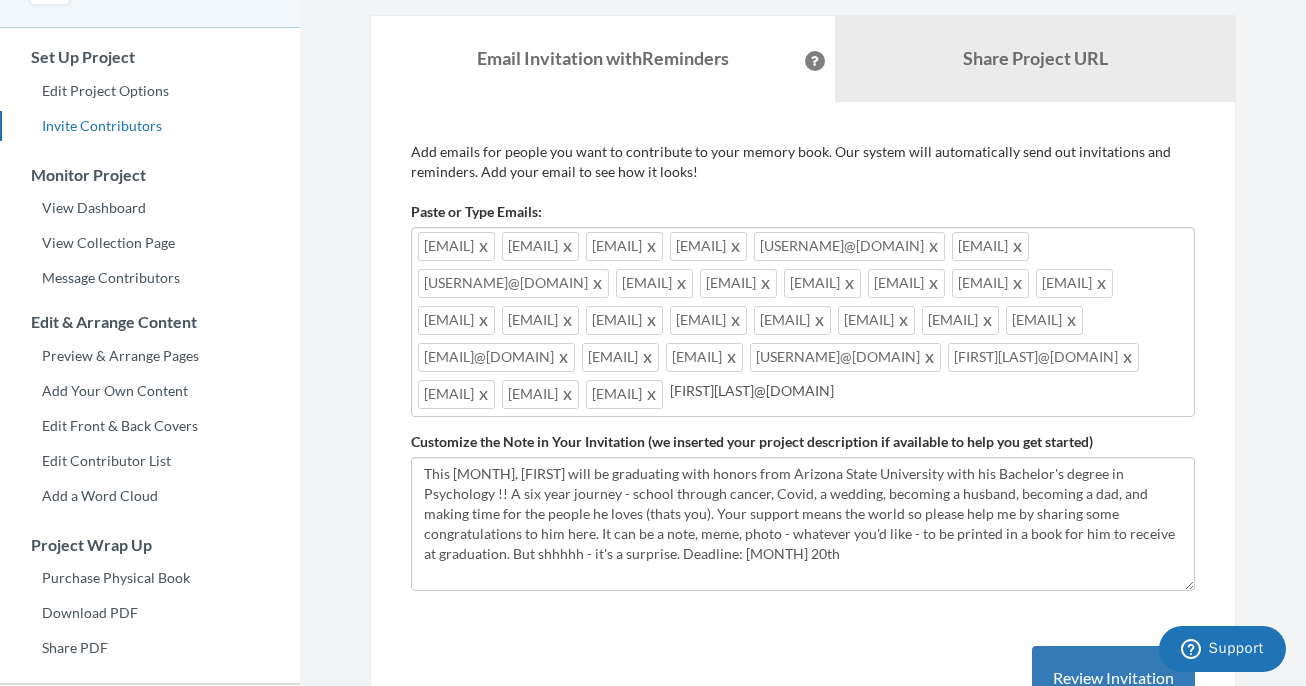 type on "[EMAIL]" 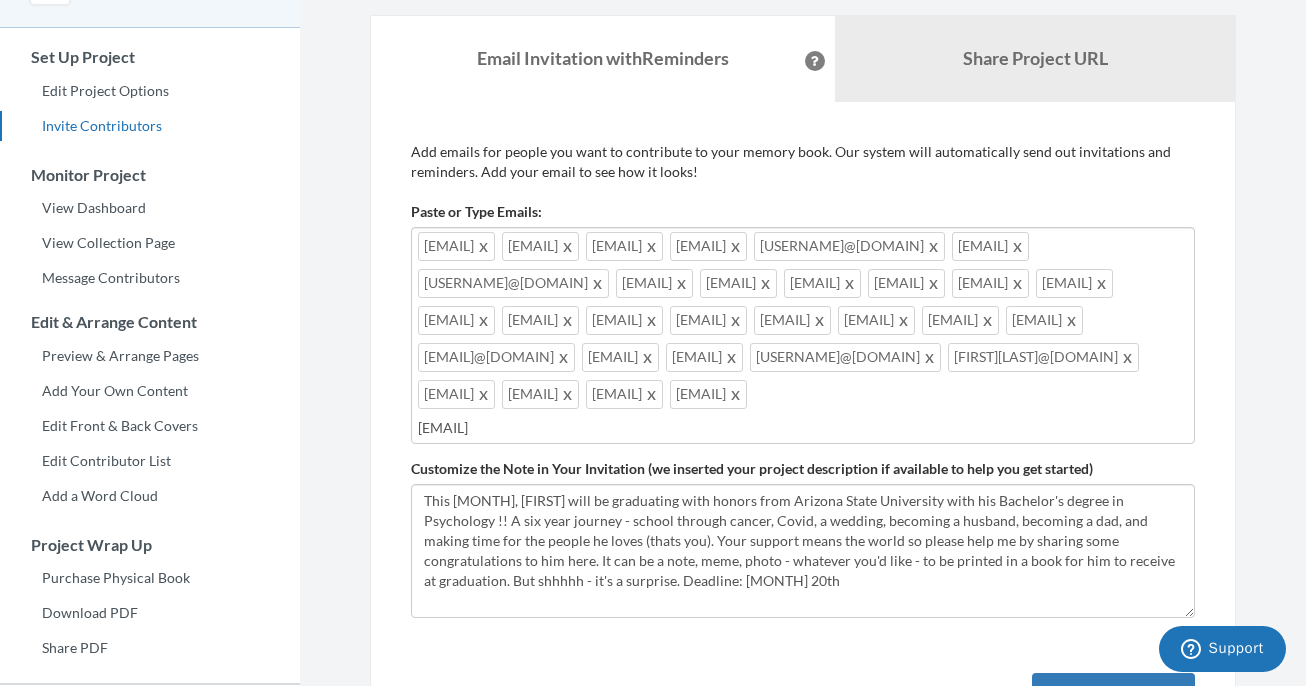 type on "[USERNAME]@[DOMAIN]" 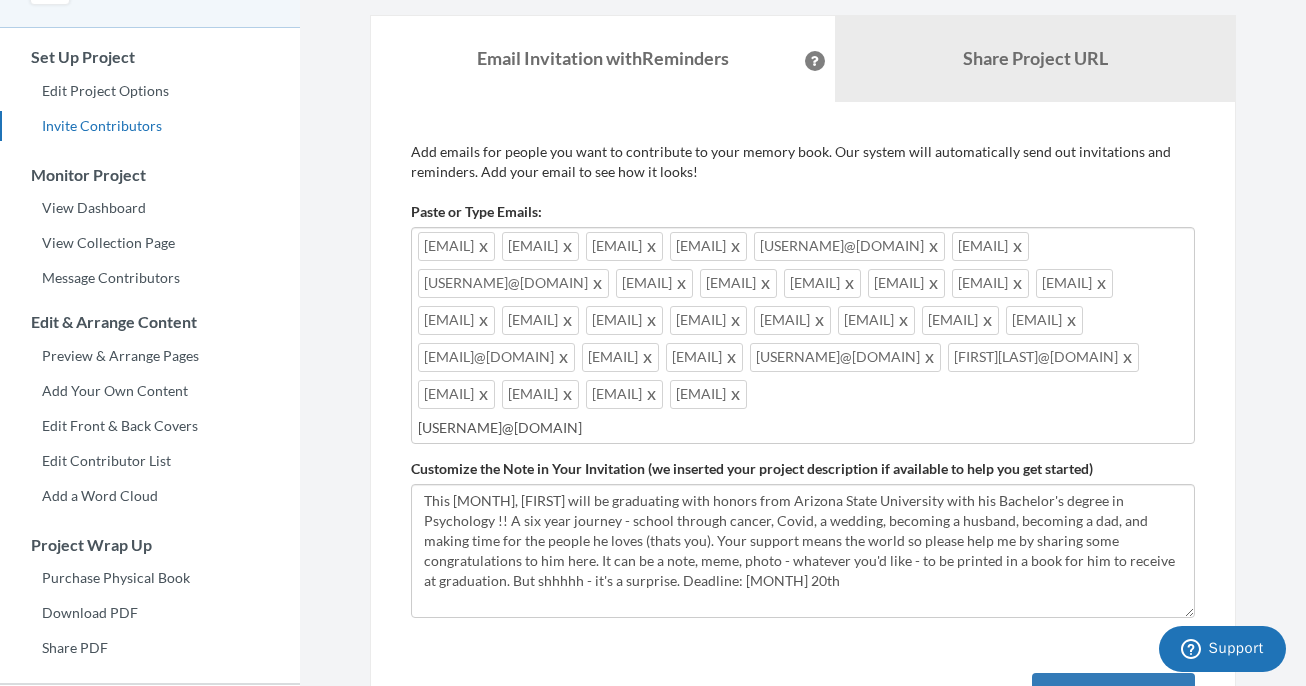 type 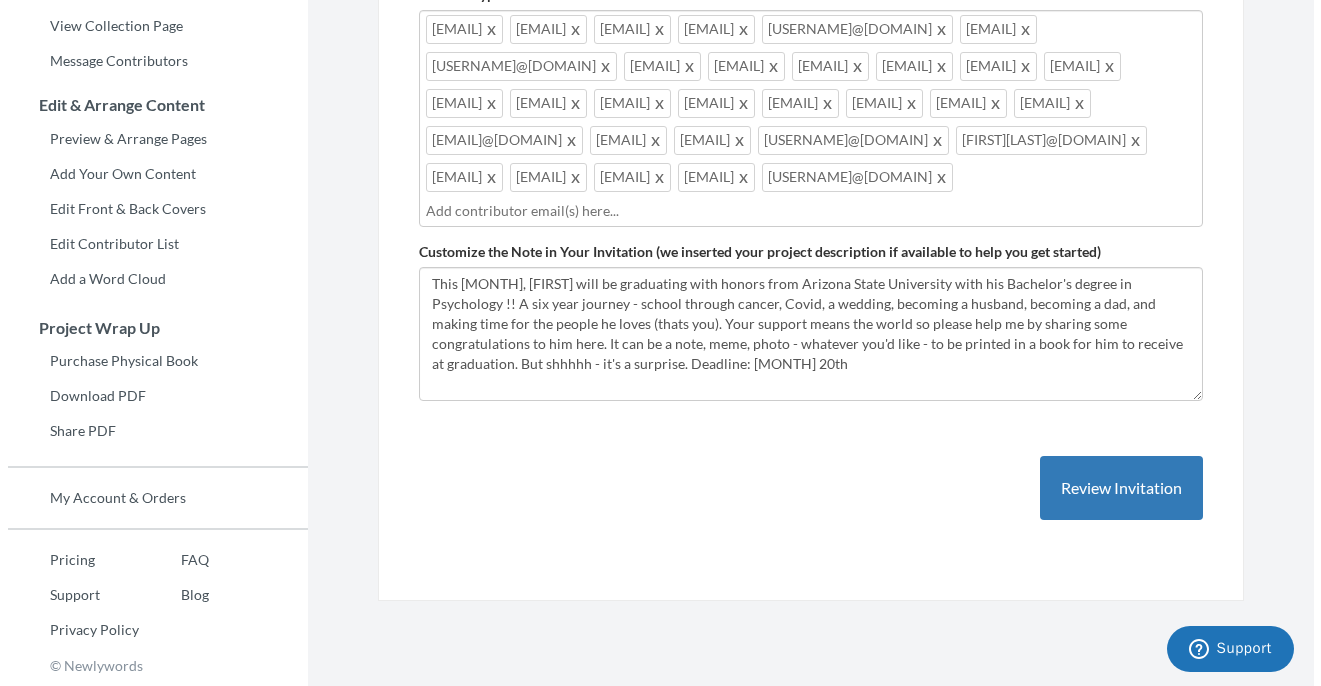 scroll, scrollTop: 408, scrollLeft: 0, axis: vertical 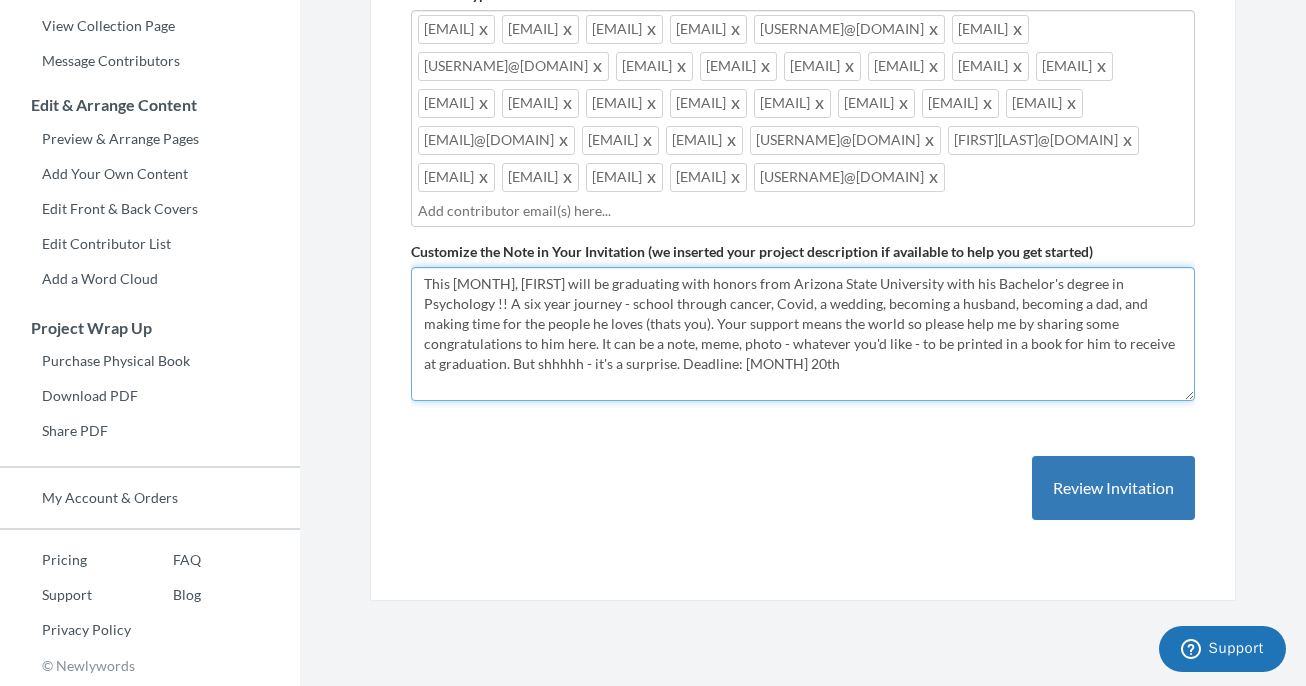 drag, startPoint x: 732, startPoint y: 375, endPoint x: 690, endPoint y: 374, distance: 42.0119 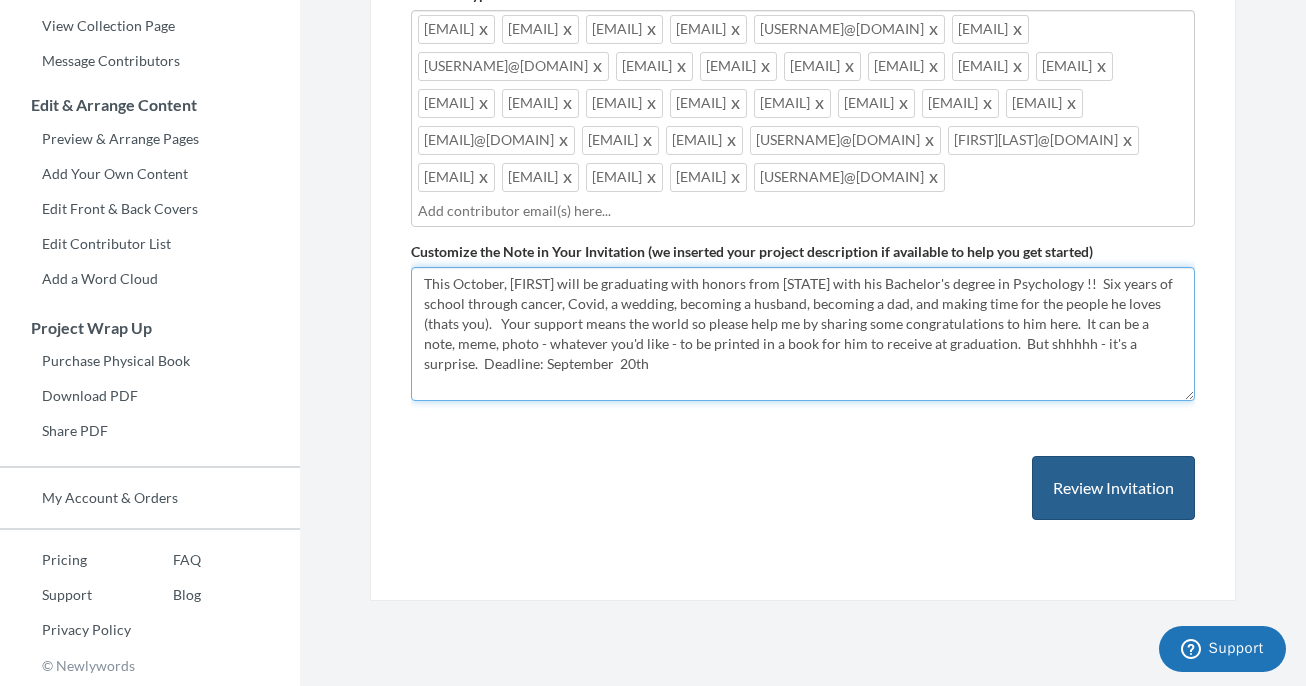 type on "This October, [FIRST] will be graduating with honors from [STATE] with his Bachelor's degree in Psychology !!  Six years of school through cancer, Covid, a wedding, becoming a husband, becoming a dad, and making time for the people he loves (thats you).   Your support means the world so please help me by sharing some congratulations to him here.  It can be a note, meme, photo - whatever you'd like - to be printed in a book for him to receive at graduation.  But shhhhh - it's a surprise.  Deadline: September  20th" 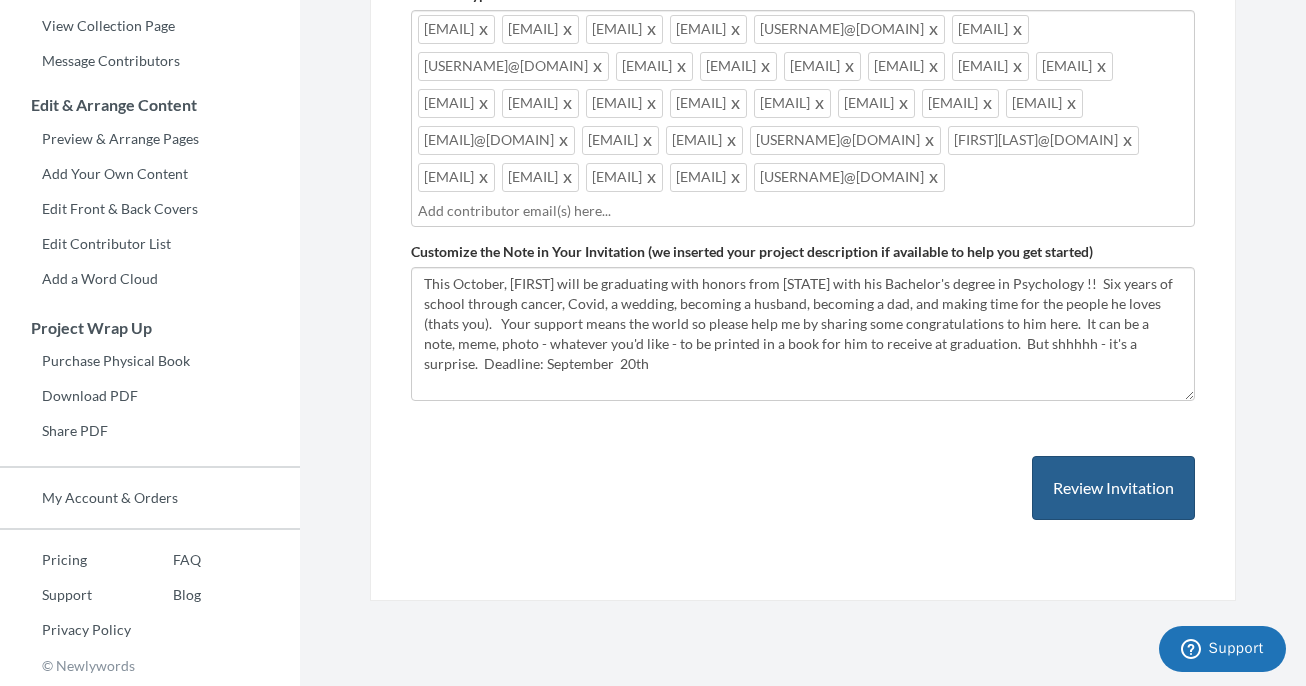 click on "Review Invitation" at bounding box center (1113, 488) 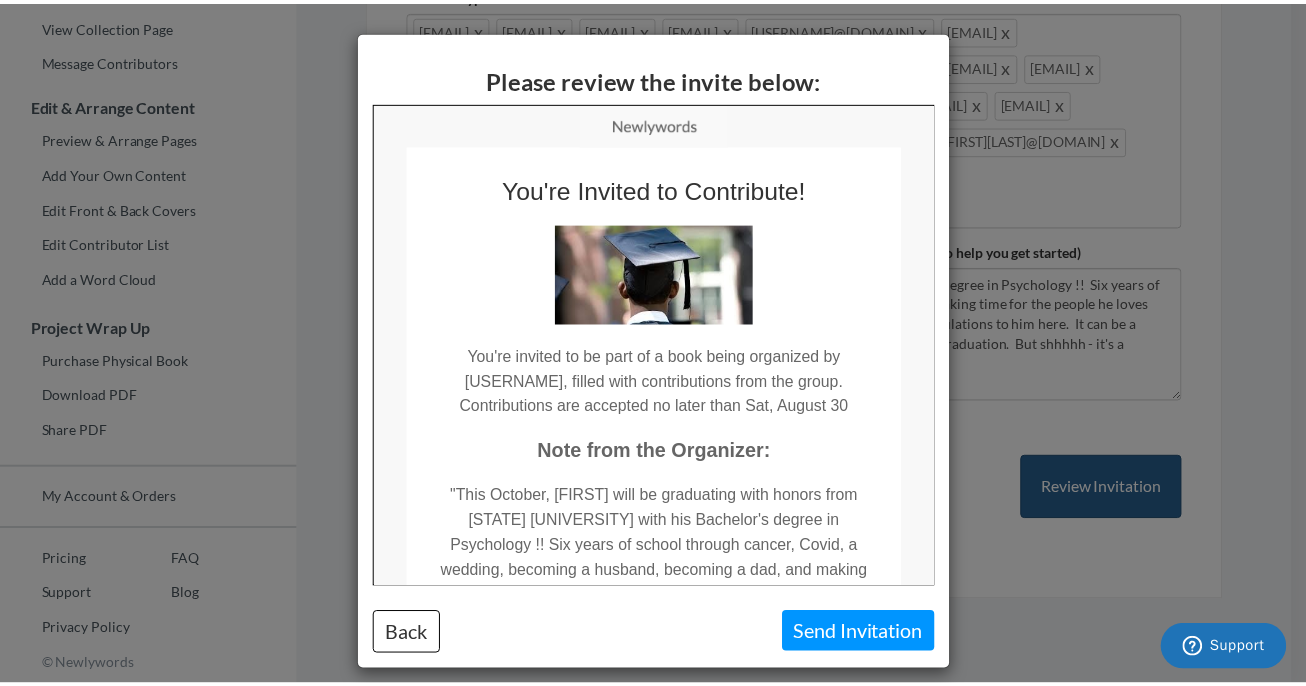 scroll, scrollTop: 0, scrollLeft: 0, axis: both 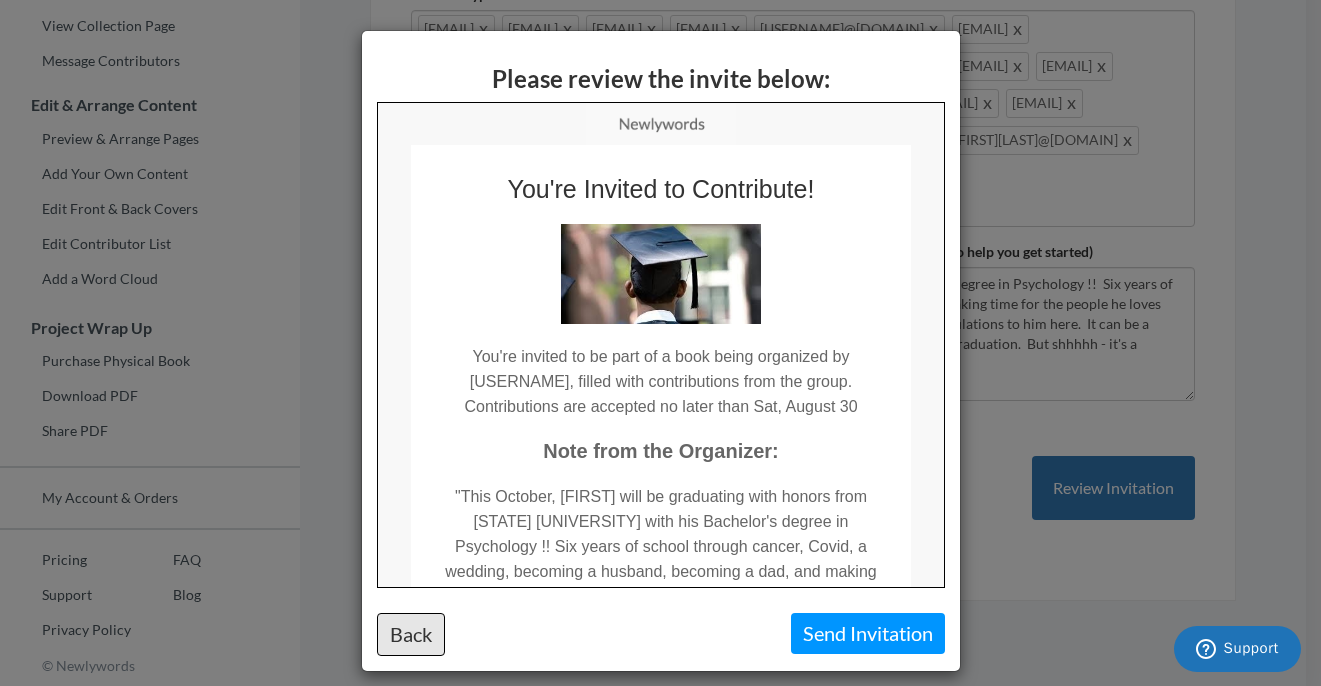 click on "Back" at bounding box center [411, 634] 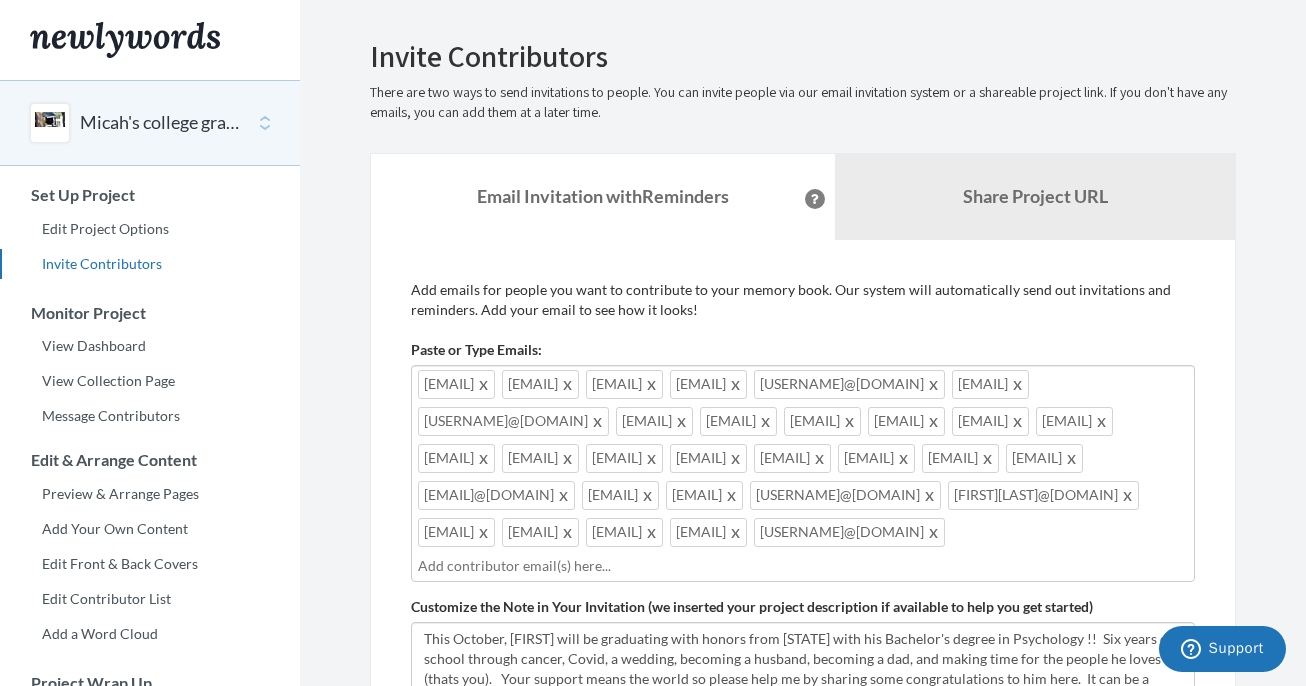 scroll, scrollTop: 0, scrollLeft: 0, axis: both 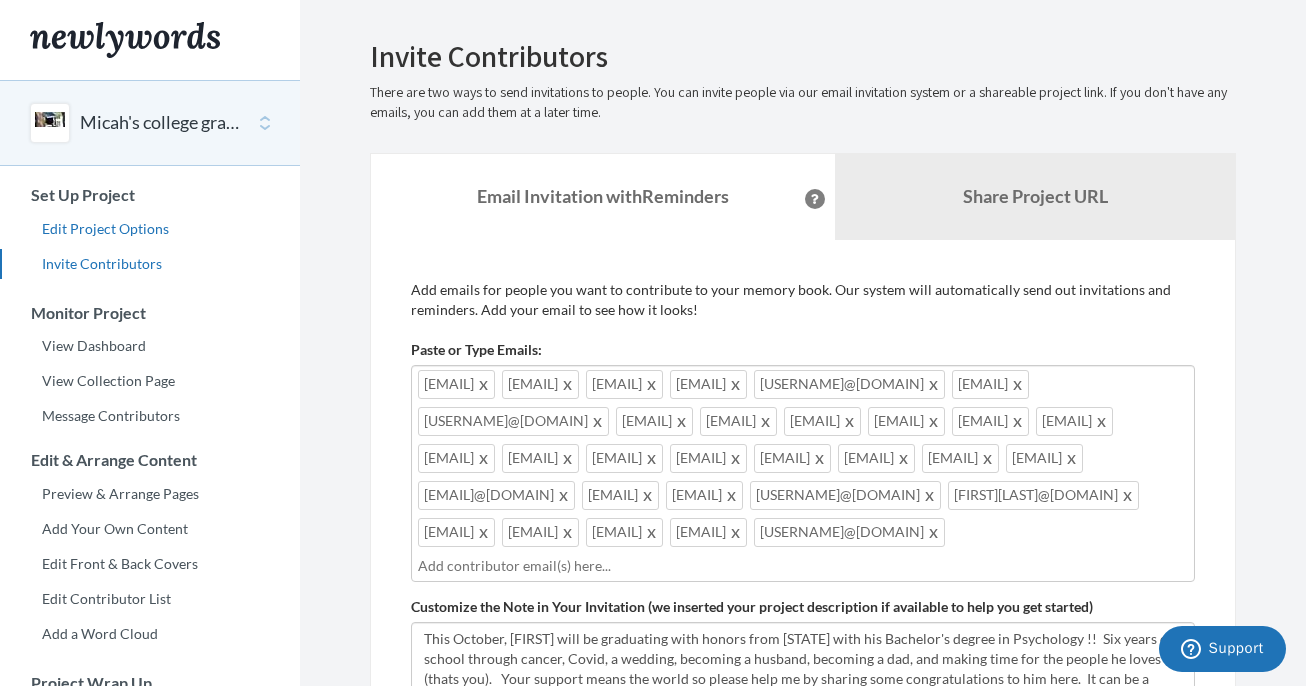 click on "Edit Project Options" at bounding box center [150, 229] 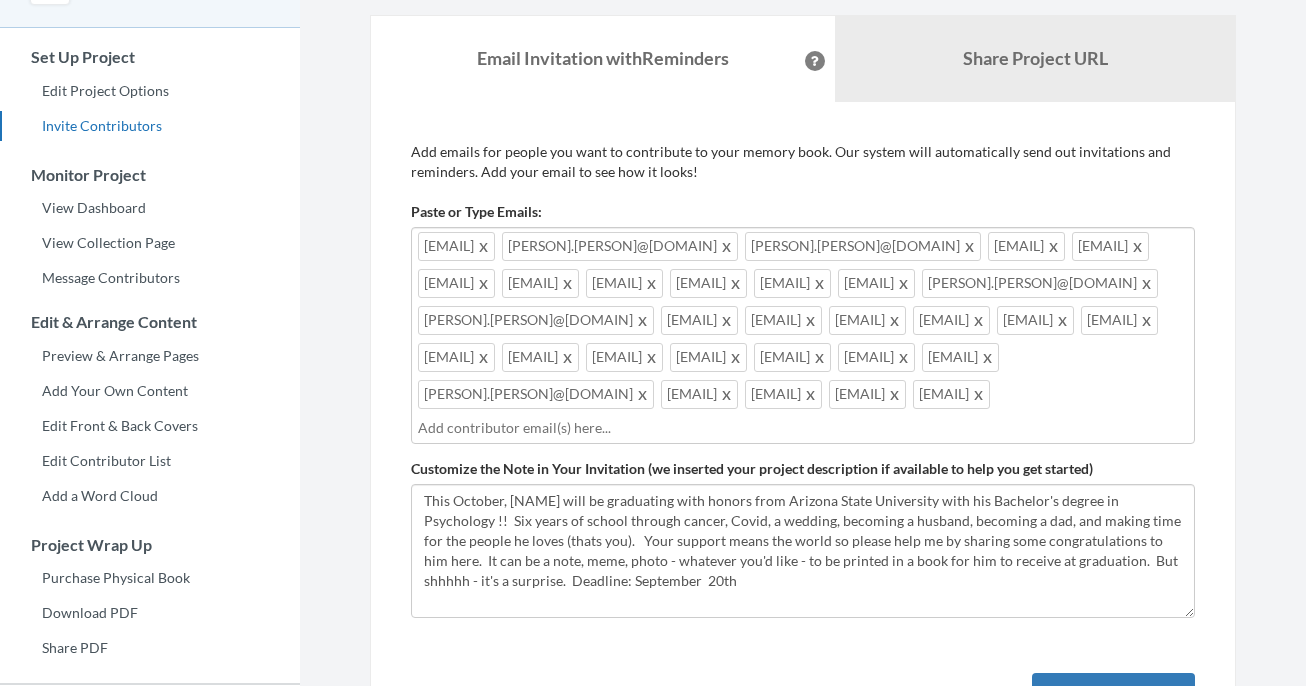 scroll, scrollTop: 0, scrollLeft: 0, axis: both 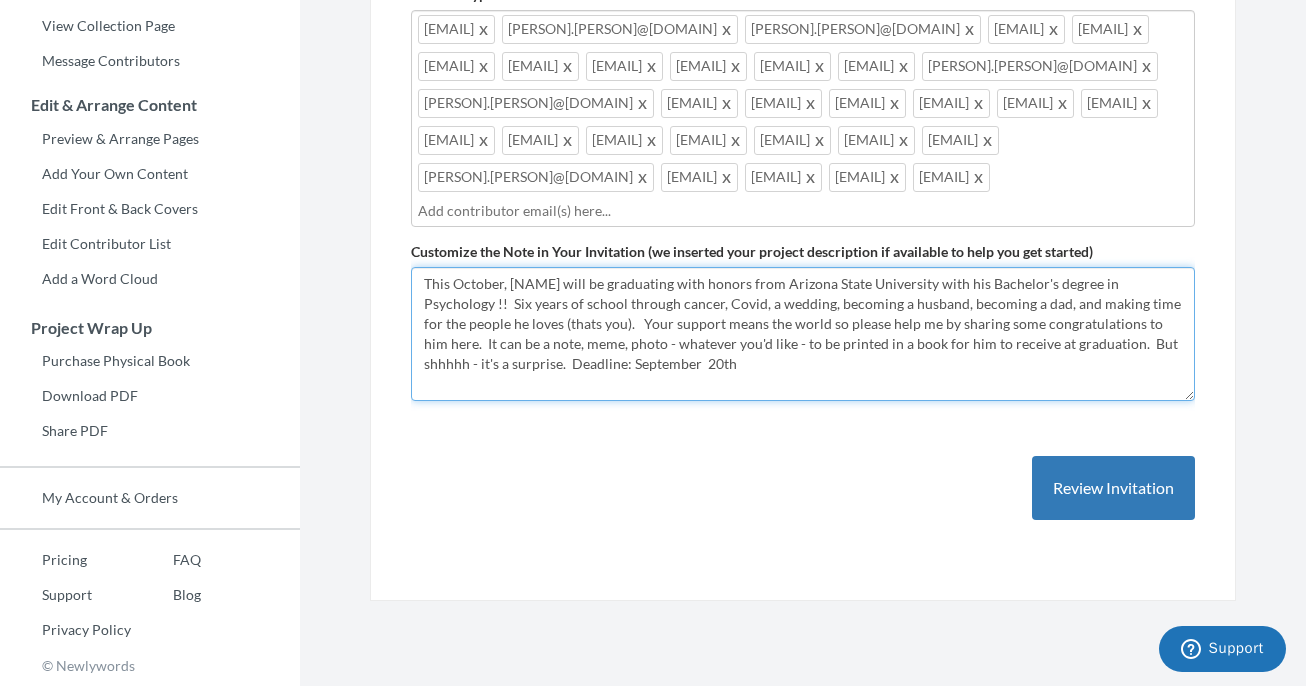 drag, startPoint x: 603, startPoint y: 408, endPoint x: 427, endPoint y: 335, distance: 190.53871 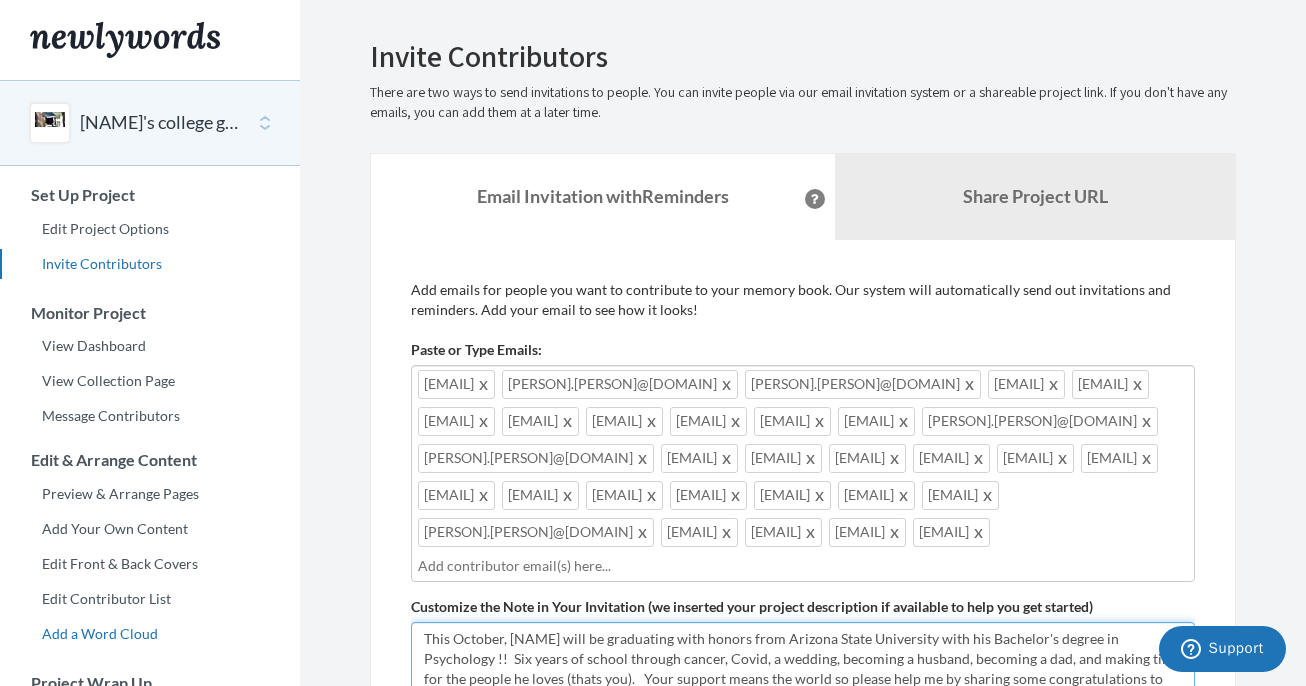 scroll, scrollTop: 0, scrollLeft: 0, axis: both 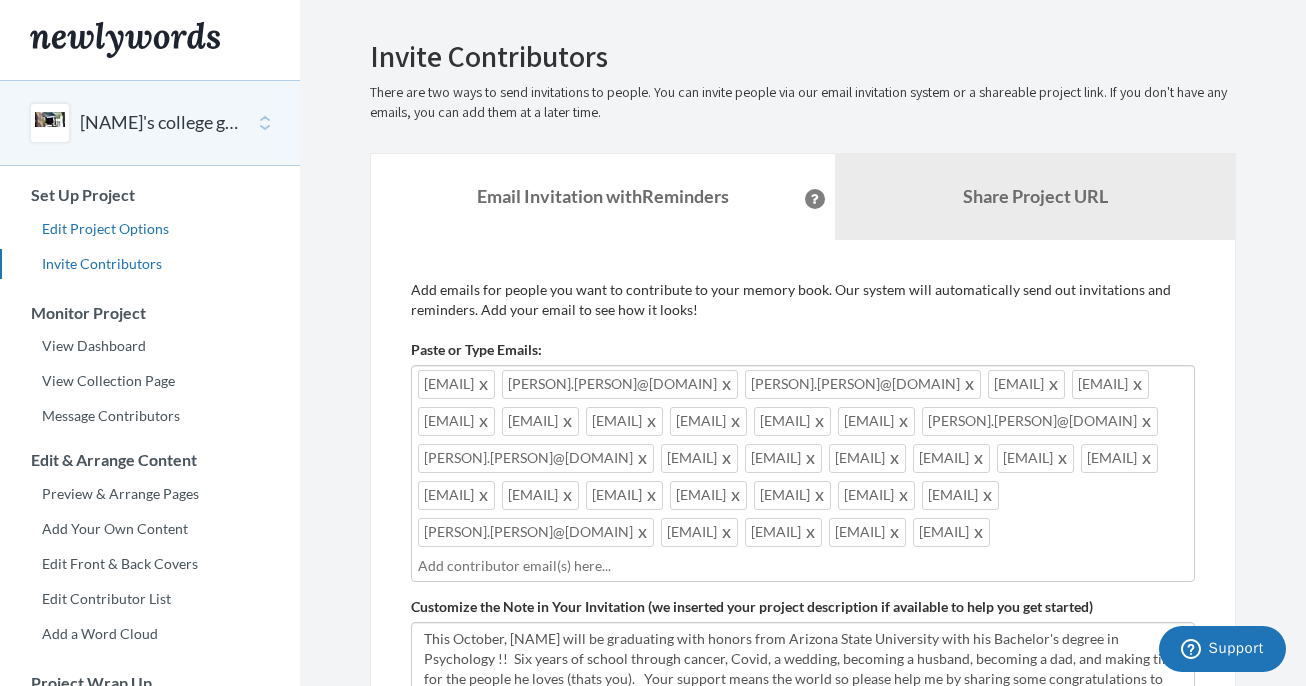 click on "Edit Project Options" at bounding box center (150, 229) 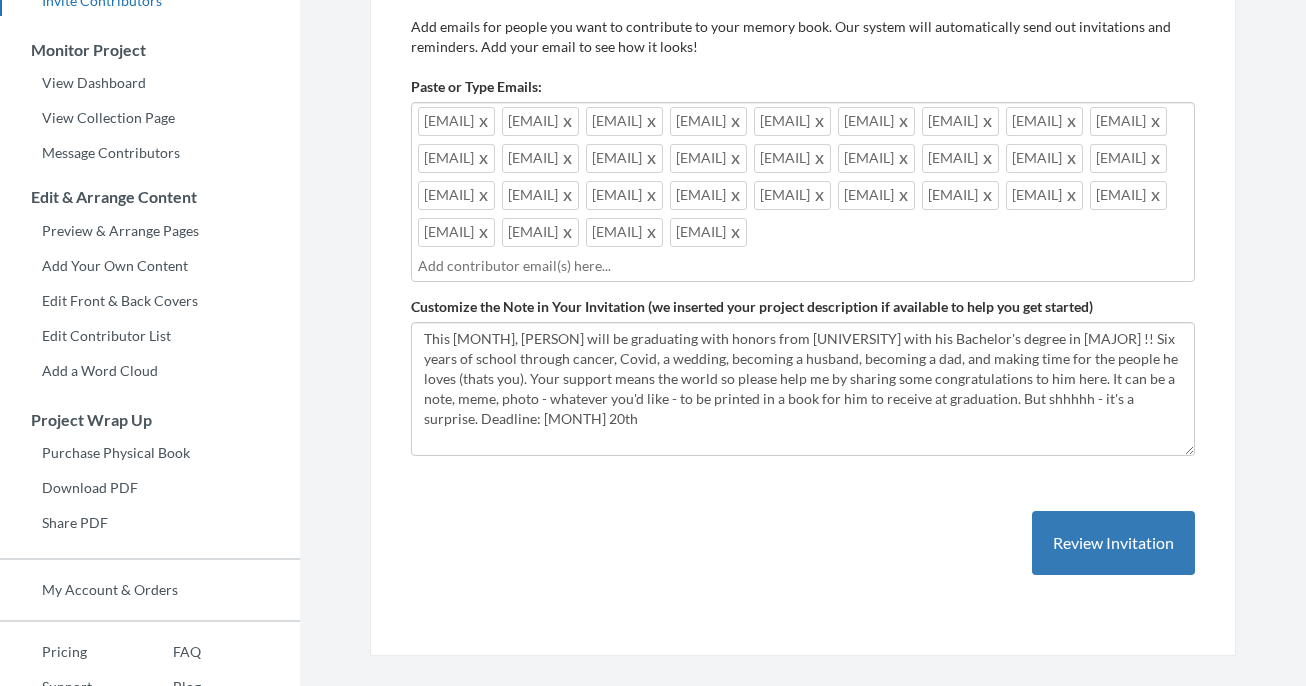 scroll, scrollTop: 0, scrollLeft: 0, axis: both 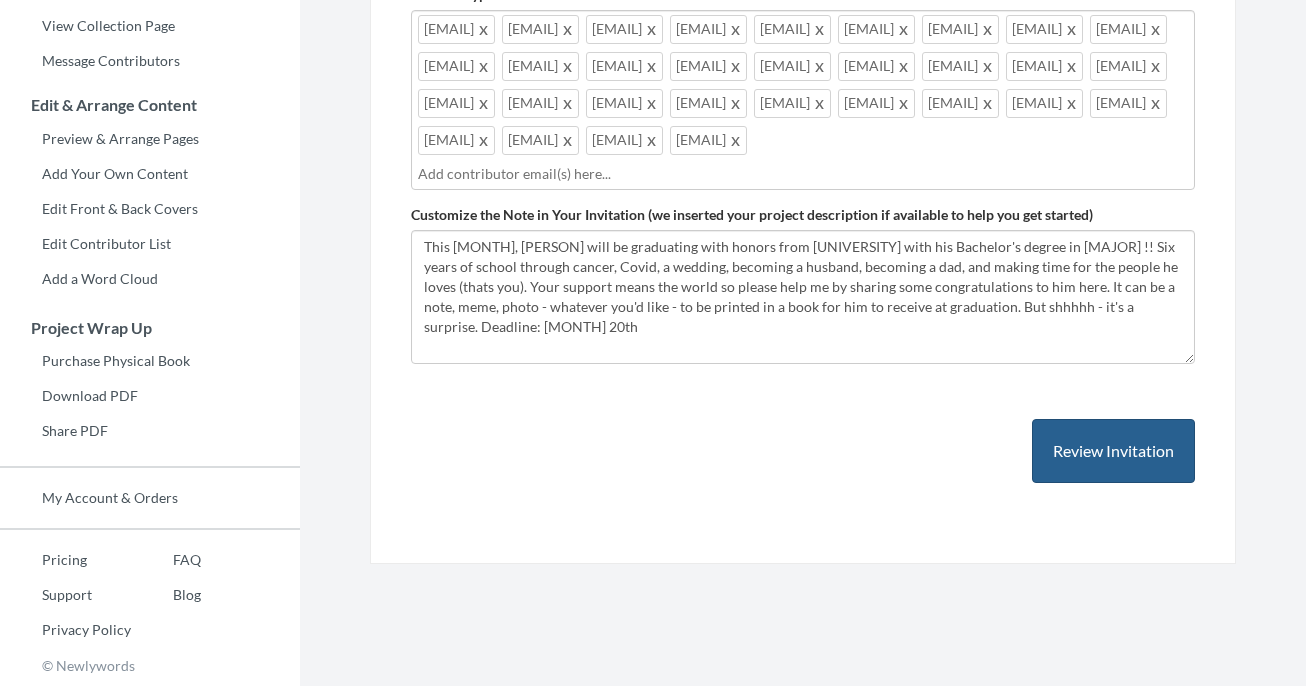 click on "Review Invitation" at bounding box center [1113, 451] 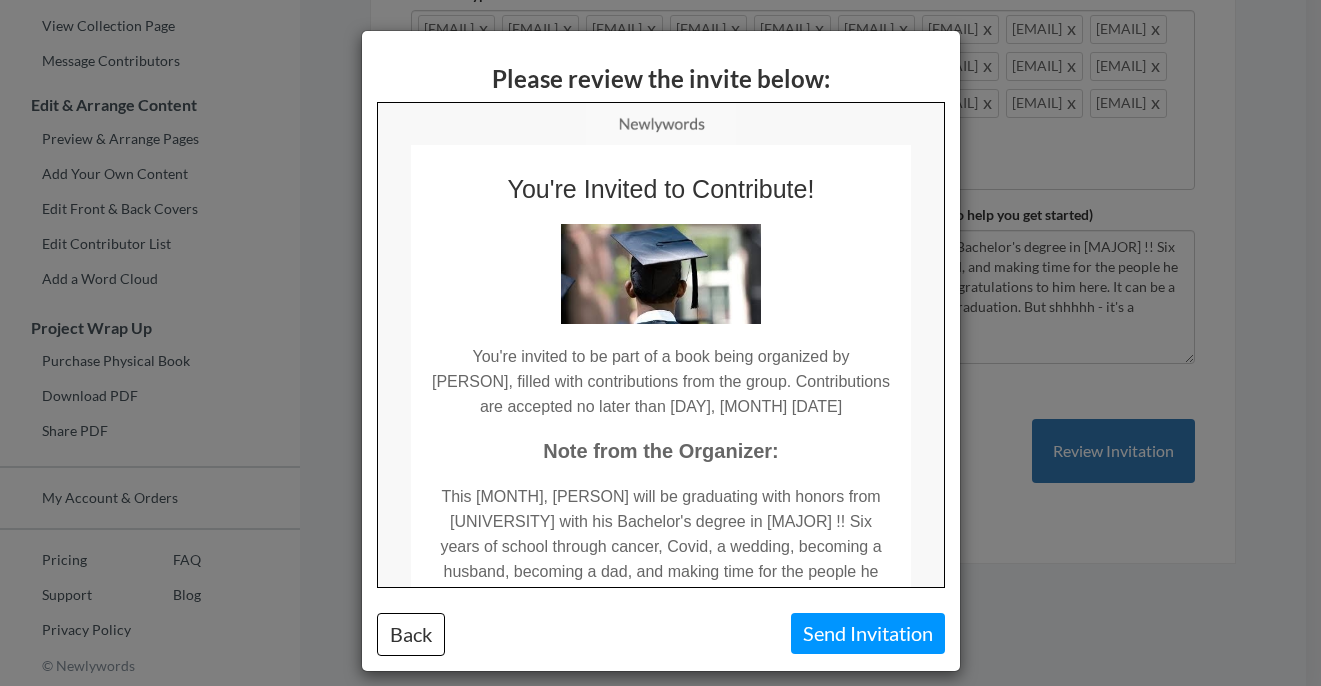 scroll, scrollTop: 0, scrollLeft: 0, axis: both 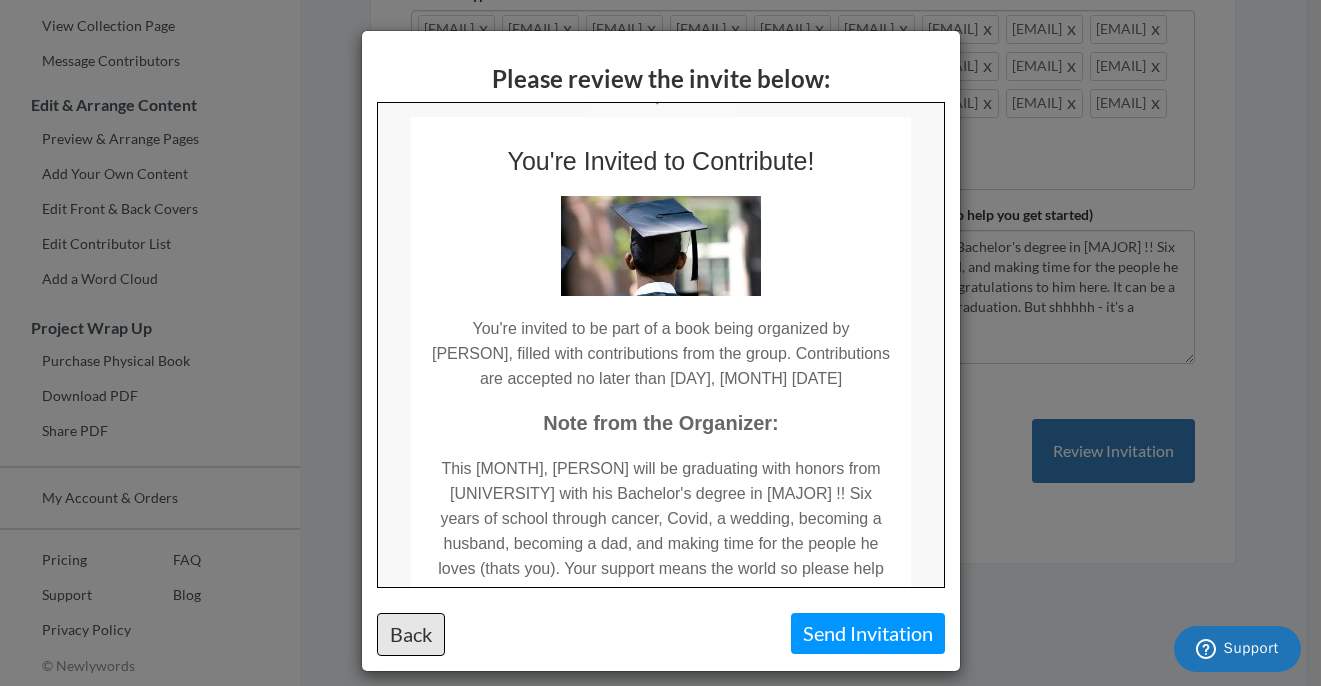 click on "Back" at bounding box center [411, 634] 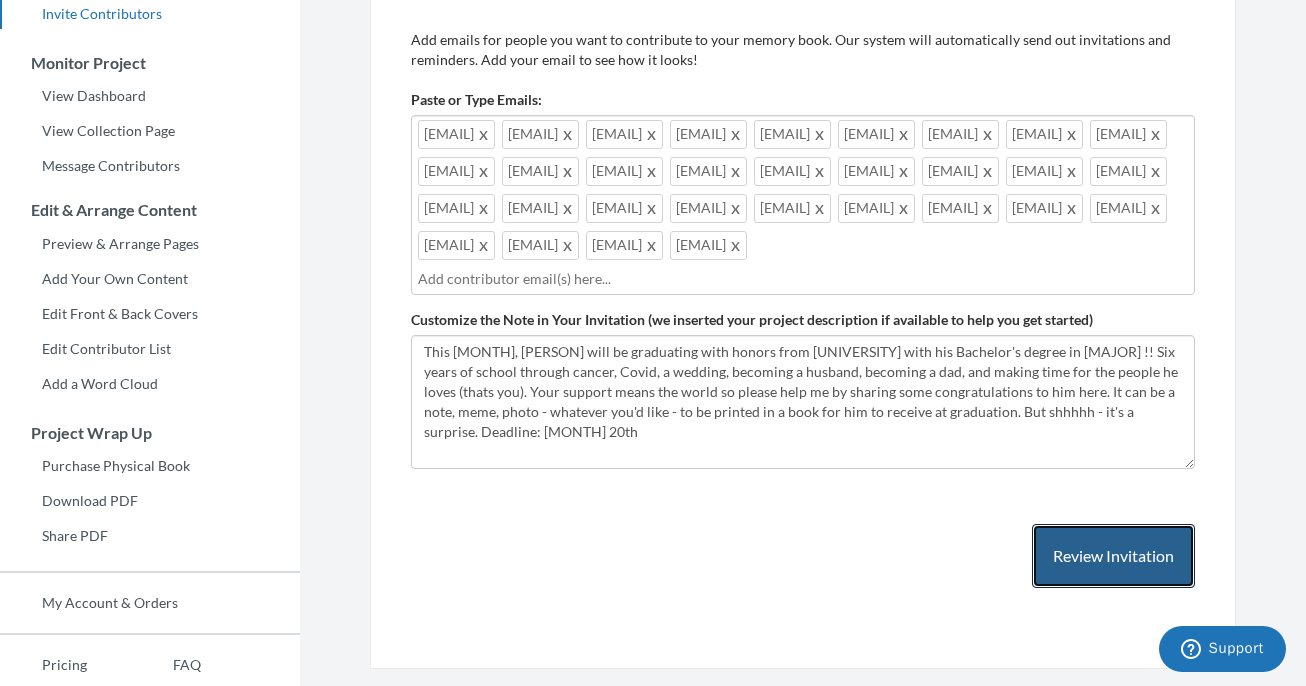 scroll, scrollTop: 0, scrollLeft: 0, axis: both 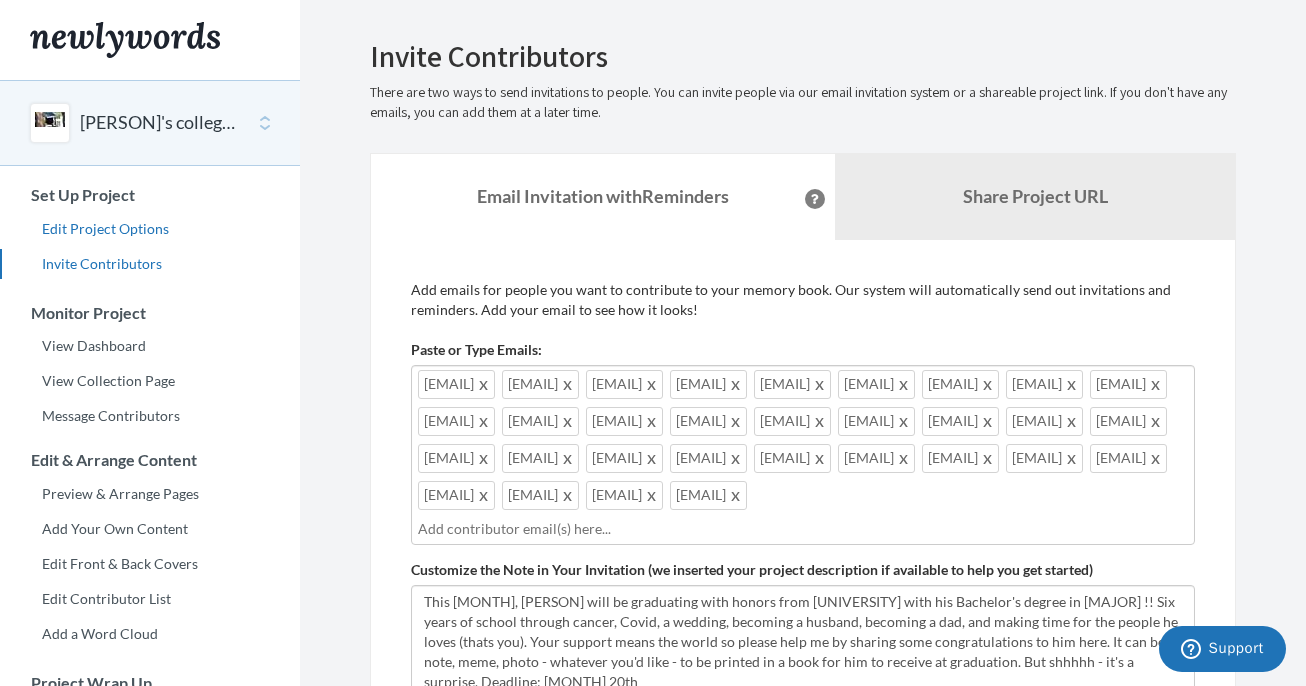 click on "Edit Project Options" at bounding box center (150, 229) 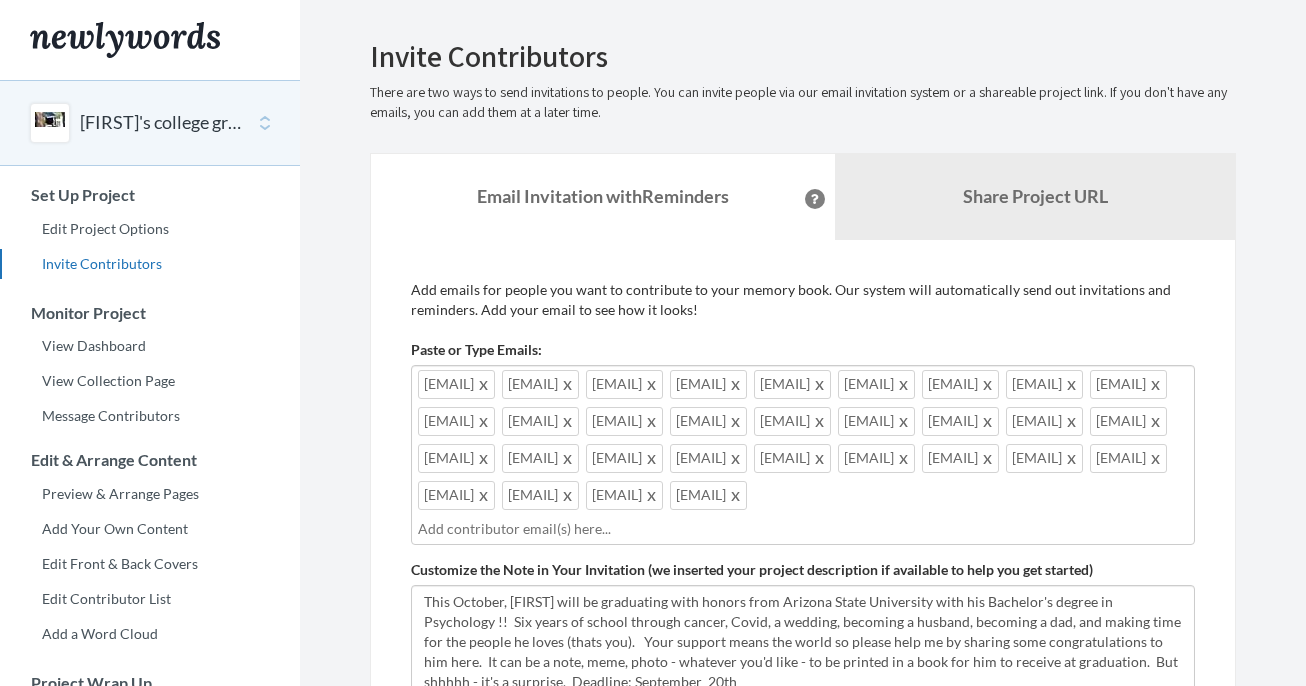 scroll, scrollTop: 0, scrollLeft: 0, axis: both 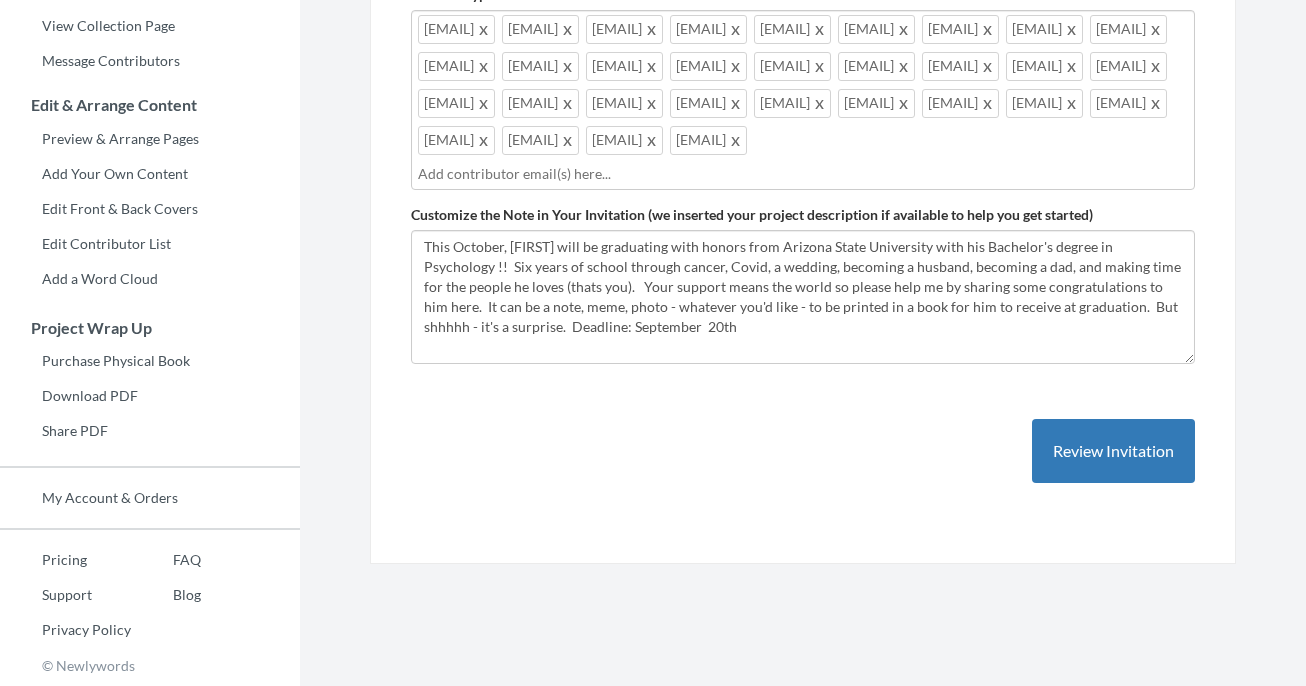 drag, startPoint x: 1061, startPoint y: 496, endPoint x: 643, endPoint y: 509, distance: 418.20212 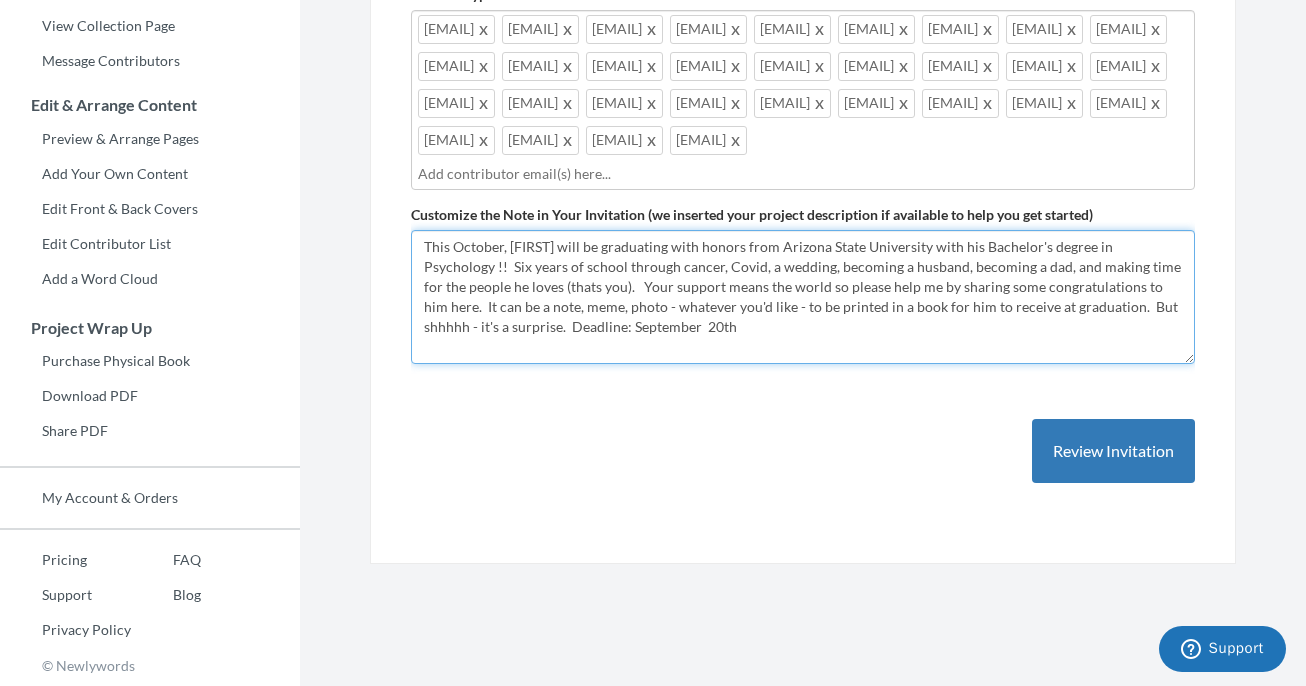 click on "This October, [FIRST] will be graduating with honors from Arizona State University with his Bachelor's degree in Psychology !!  Six years of school through cancer, Covid, a wedding, becoming a husband, becoming a dad, and making time for the people he loves (thats you).   Your support means the world so please help me by sharing some congratulations to him here.  It can be a note, meme, photo - whatever you'd like - to be printed in a book for him to receive at graduation.  But shhhhh - it's a surprise.  Deadline: September  20th" at bounding box center (803, 297) 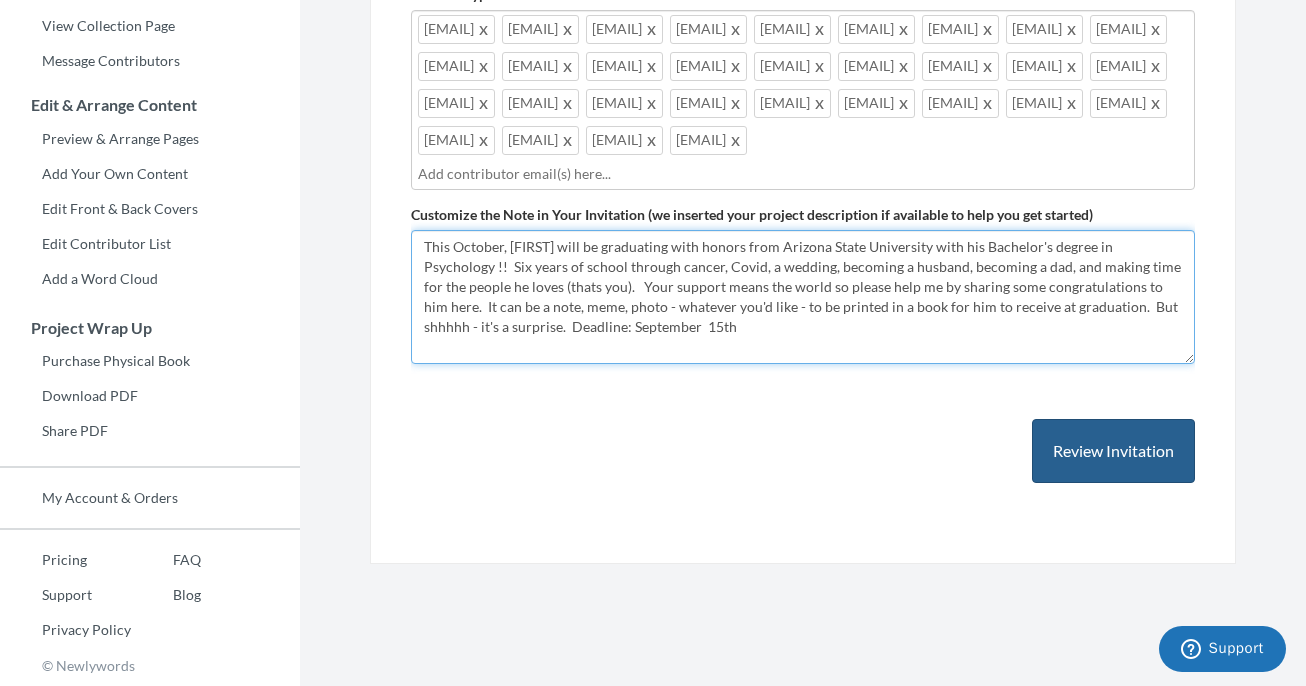 type on "This October, [FIRST] will be graduating with honors from Arizona State University with his Bachelor's degree in Psychology !!  Six years of school through cancer, Covid, a wedding, becoming a husband, becoming a dad, and making time for the people he loves (thats you).   Your support means the world so please help me by sharing some congratulations to him here.  It can be a note, meme, photo - whatever you'd like - to be printed in a book for him to receive at graduation.  But shhhhh - it's a surprise.  Deadline: September  15th" 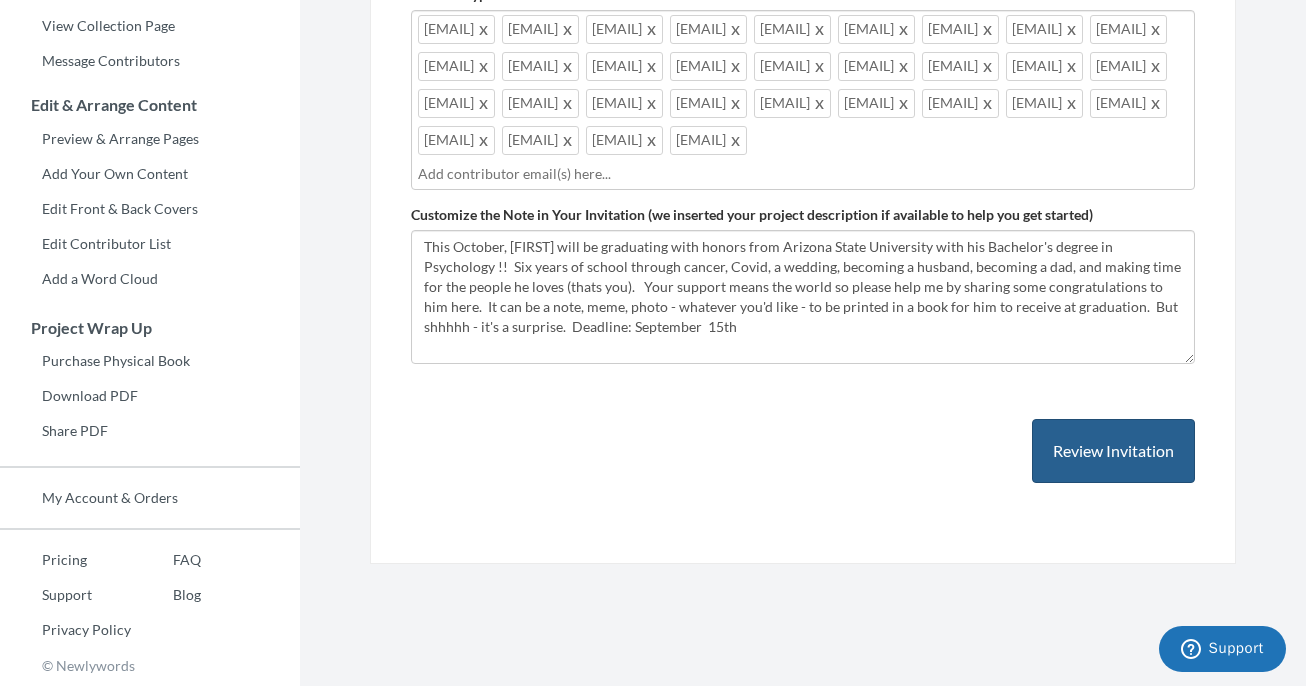 click on "Review Invitation" at bounding box center [1113, 451] 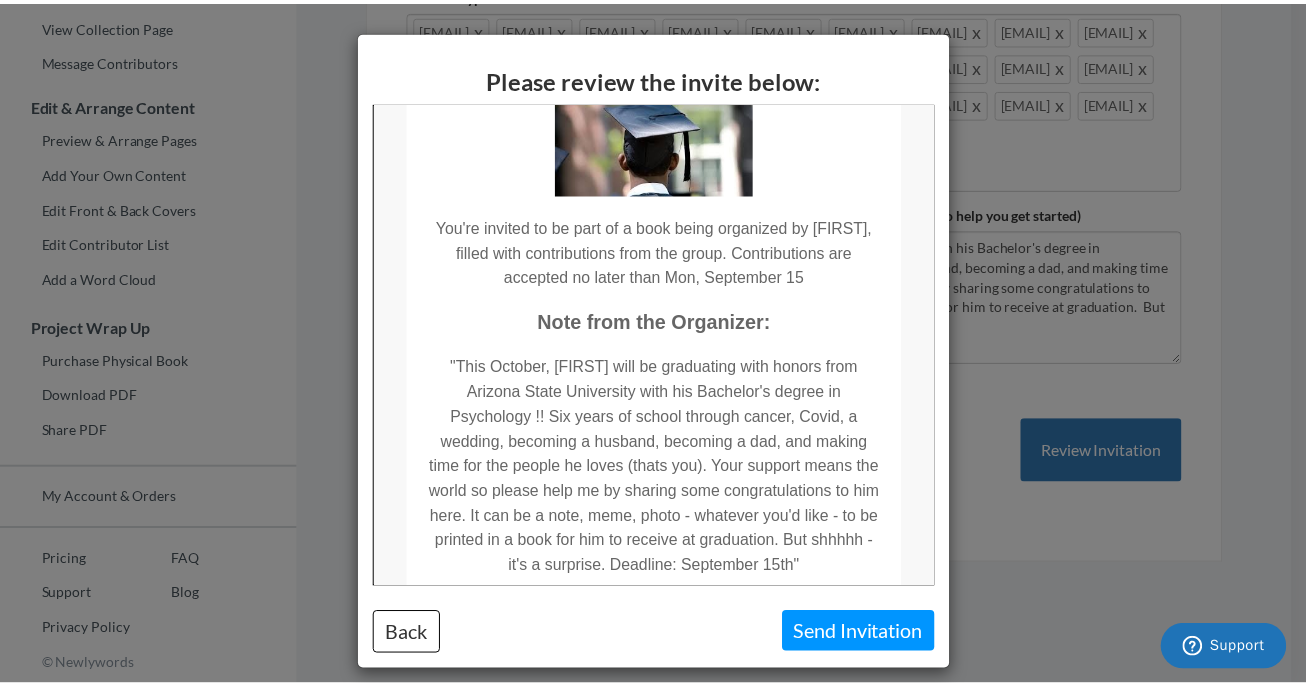 scroll, scrollTop: 133, scrollLeft: 0, axis: vertical 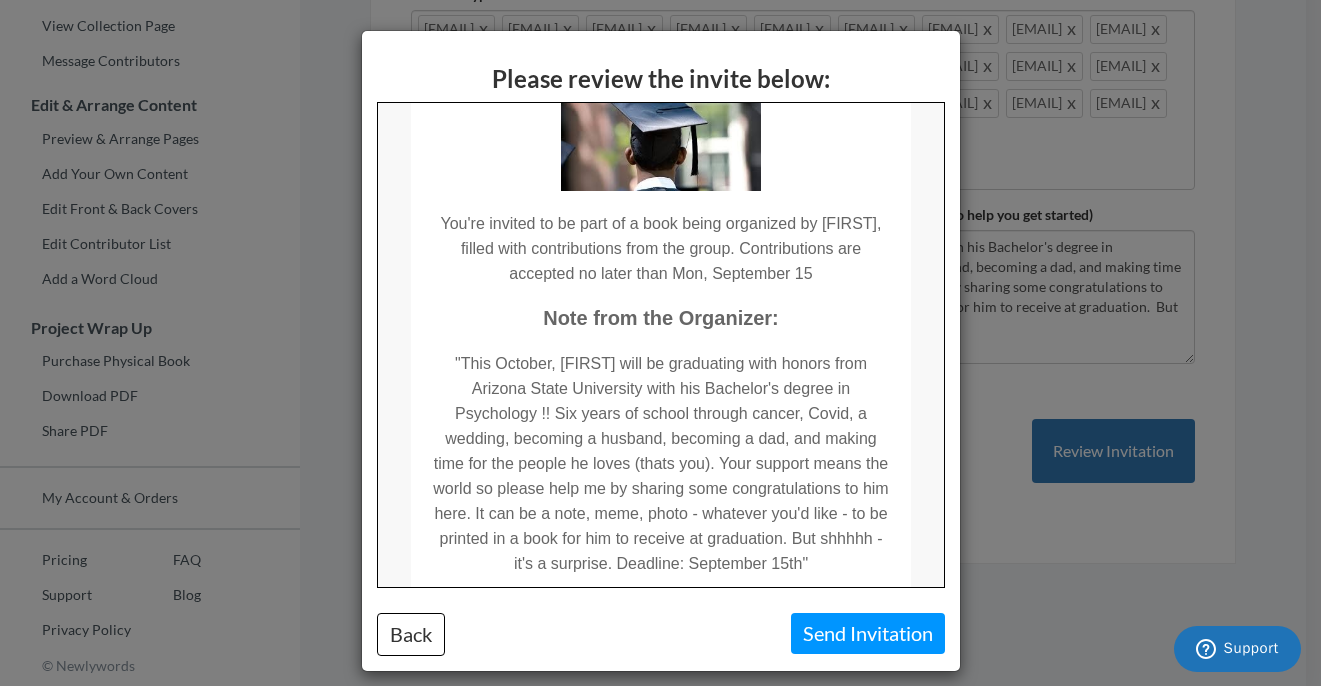 click on "Send Invitation" at bounding box center [868, 633] 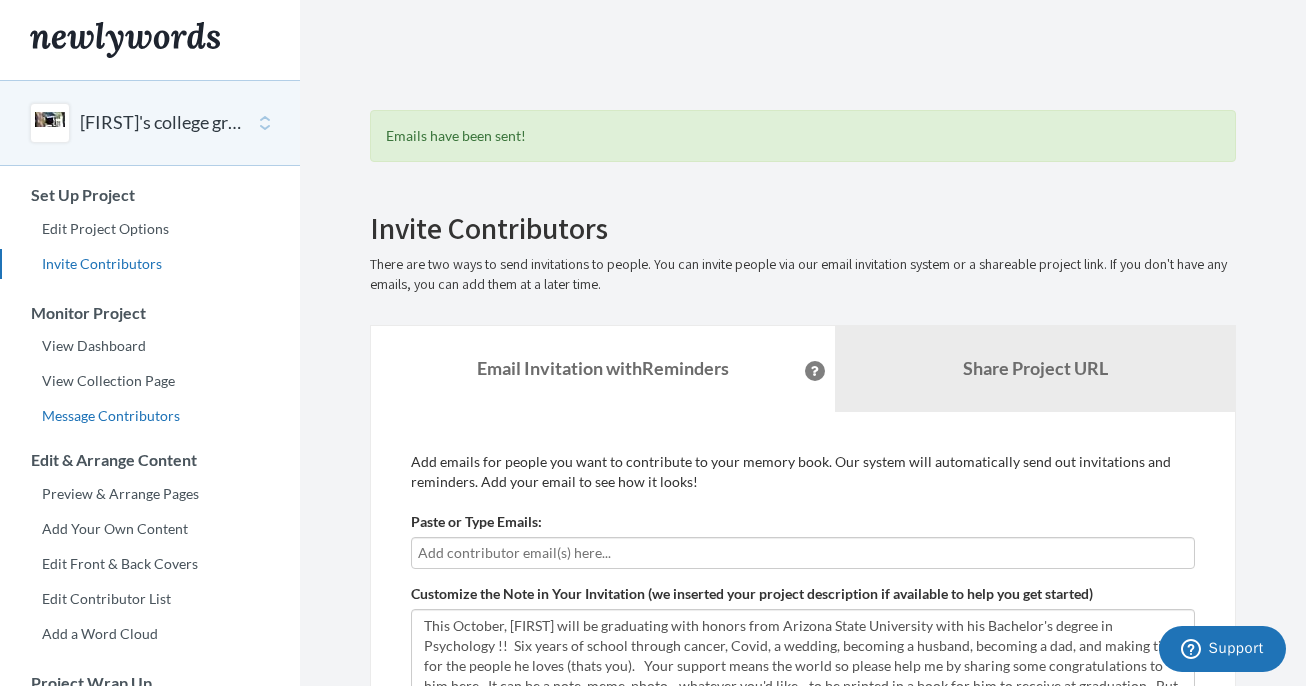 scroll, scrollTop: 0, scrollLeft: 0, axis: both 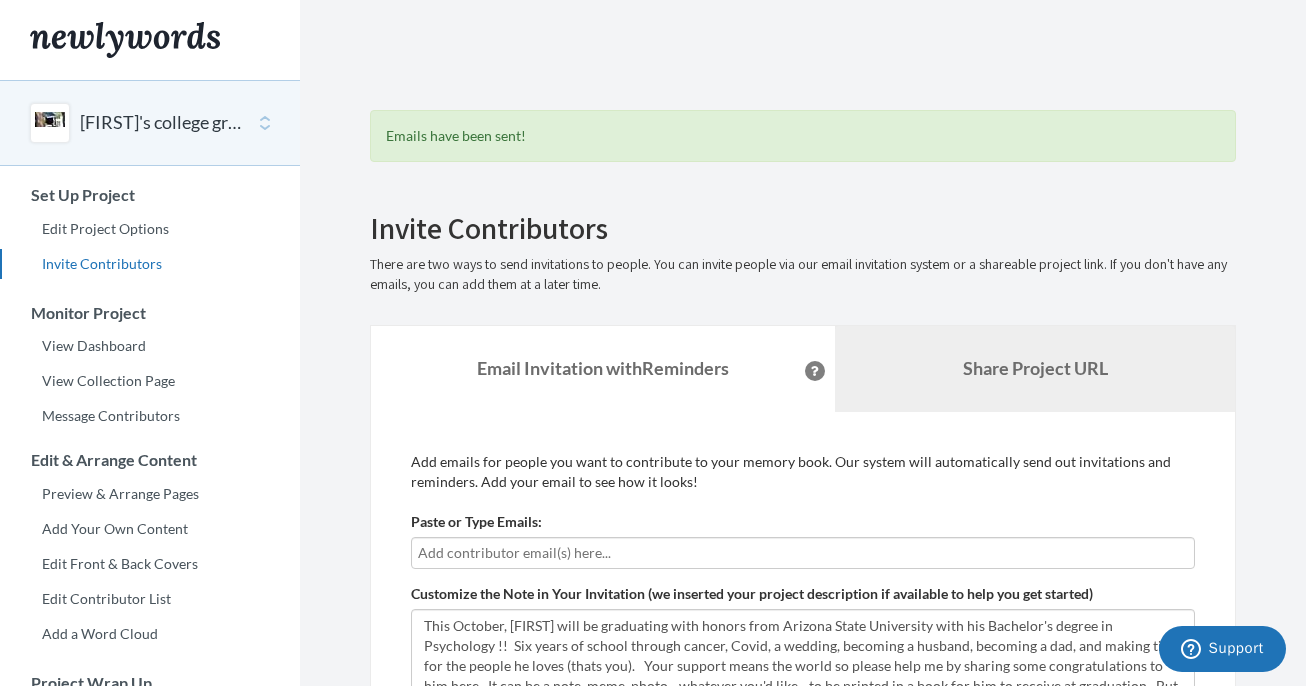 click on "Share Project URL" at bounding box center [1035, 368] 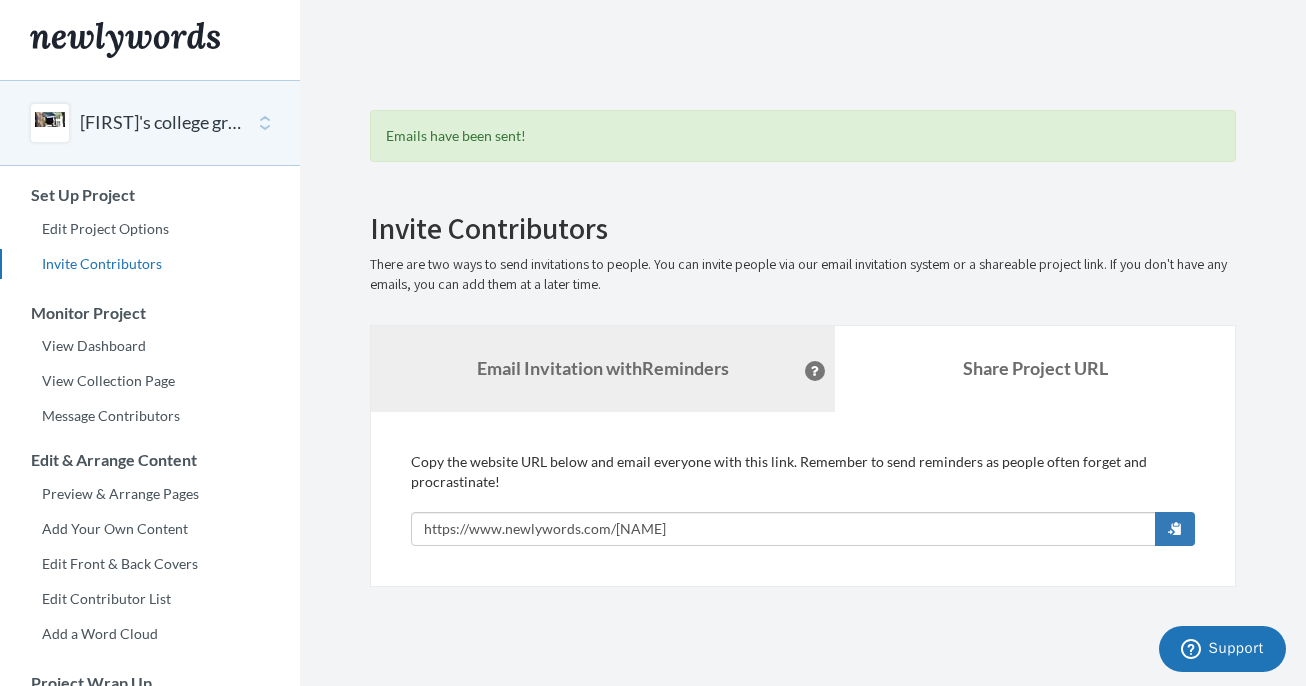 click on "Email Invitation with  Reminders" at bounding box center [603, 368] 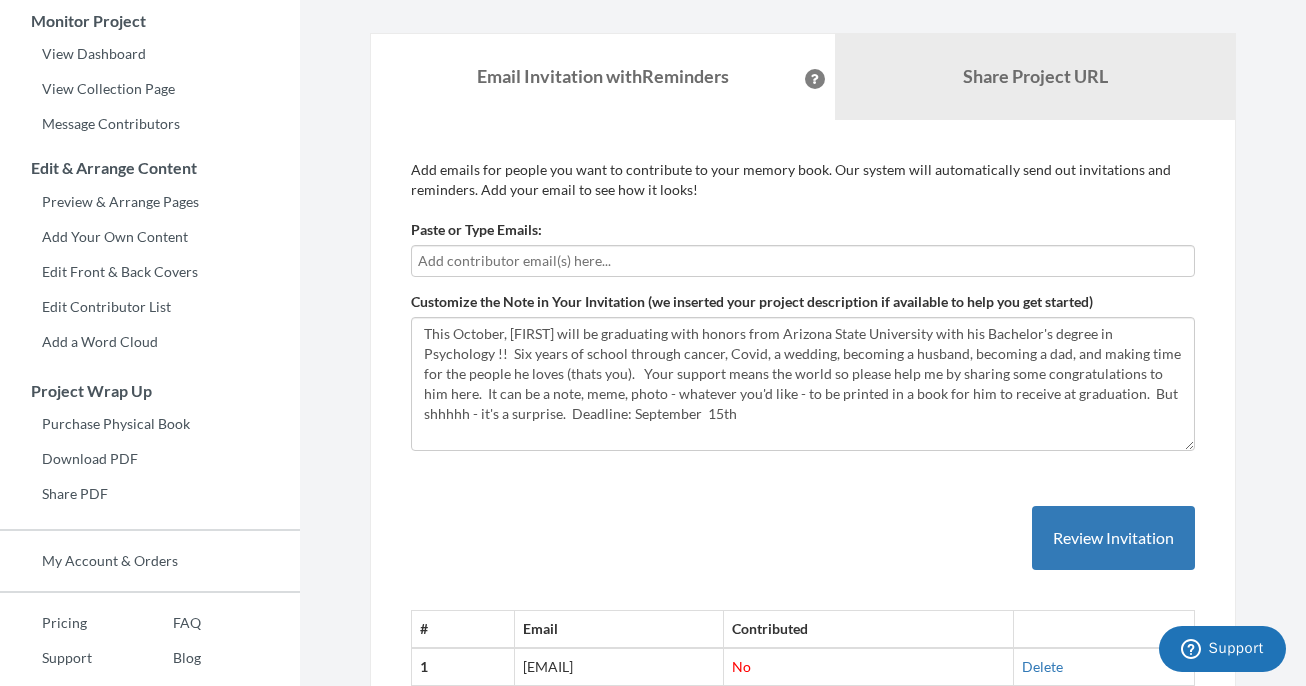scroll, scrollTop: 291, scrollLeft: 0, axis: vertical 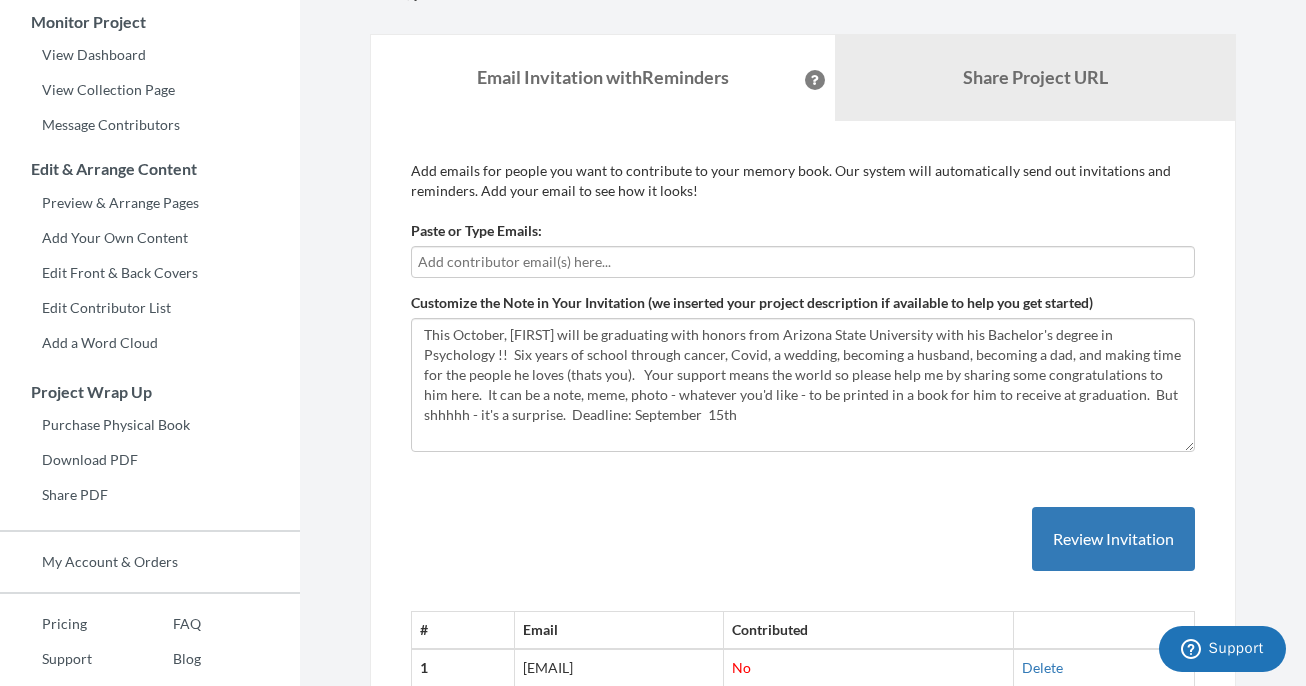 click at bounding box center (803, 262) 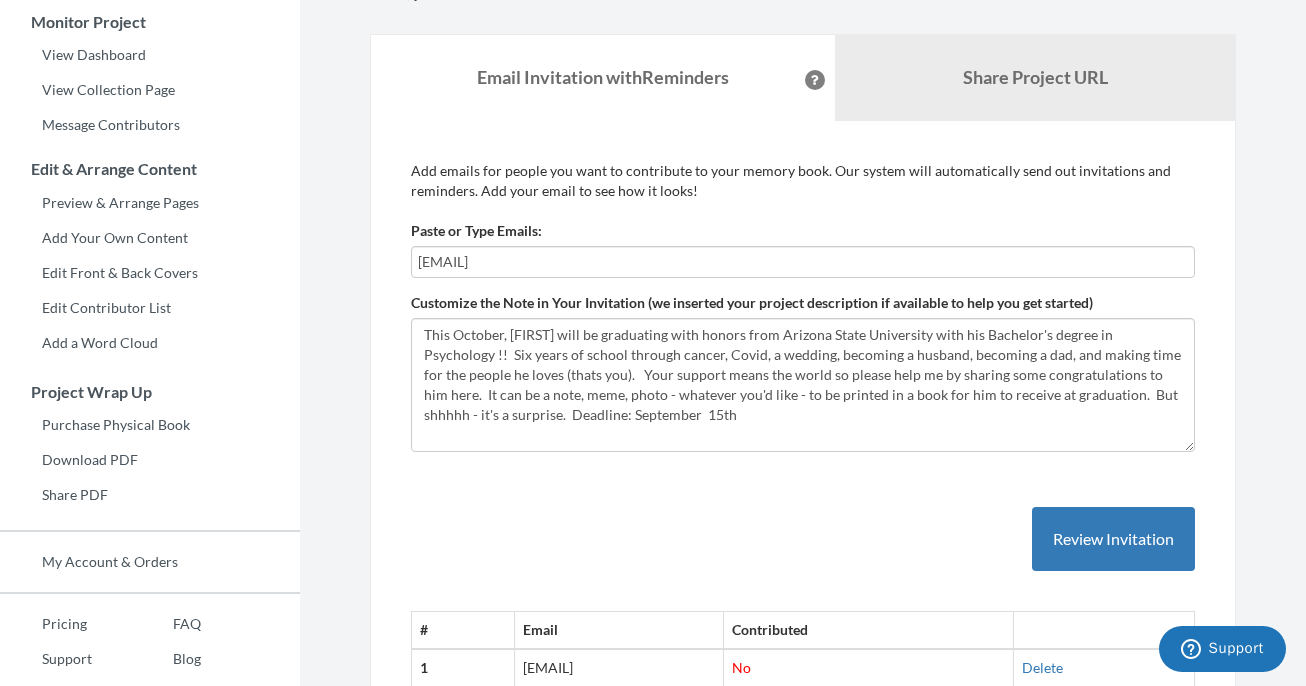 type on "[EMAIL]" 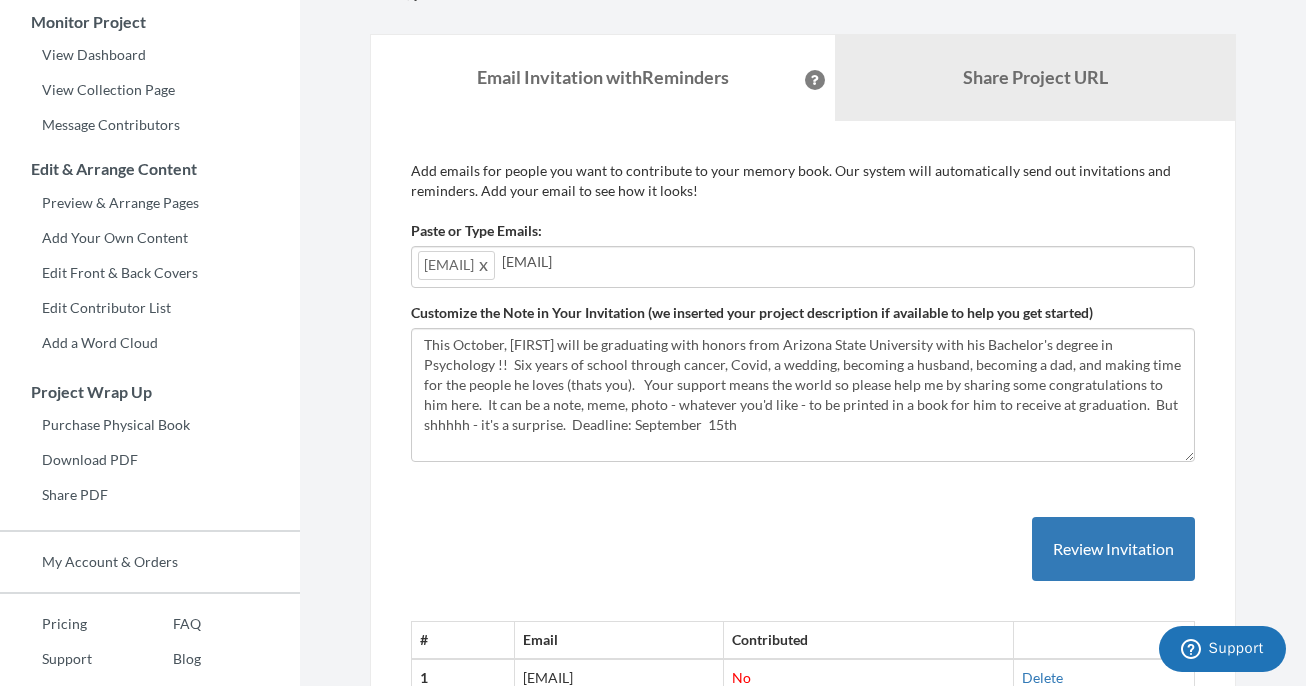 type on "[EMAIL]" 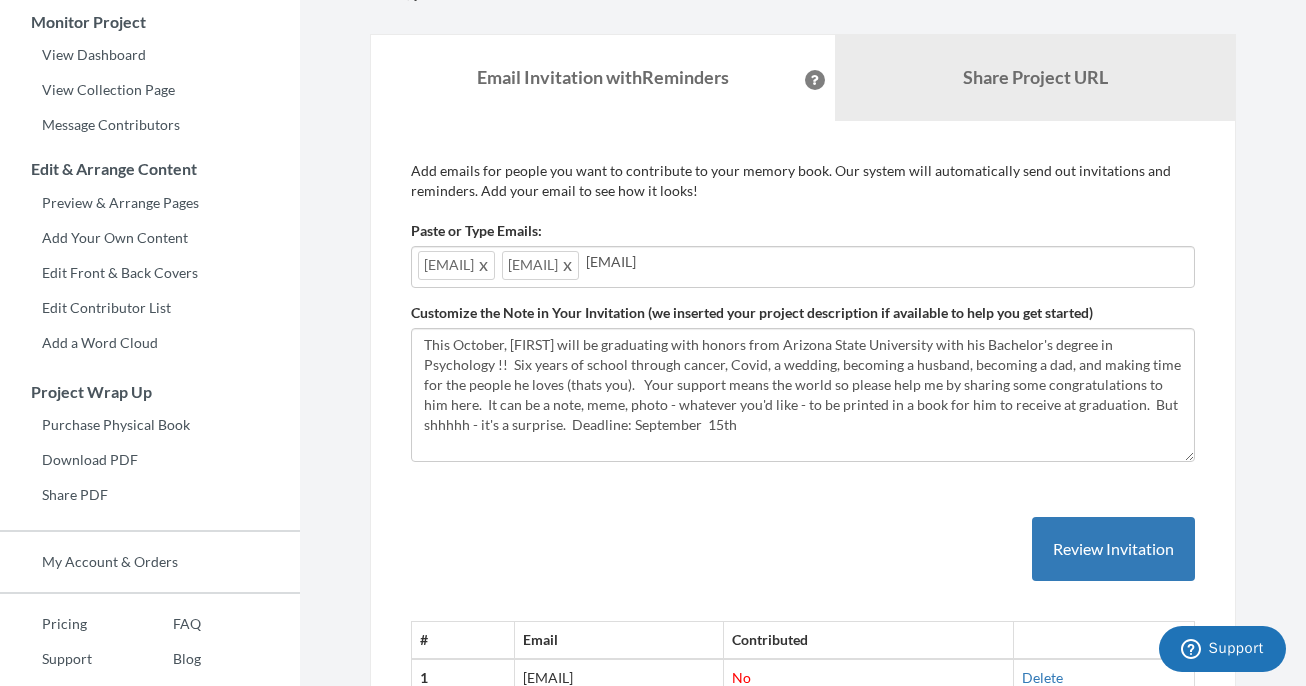 type on "[EMAIL]" 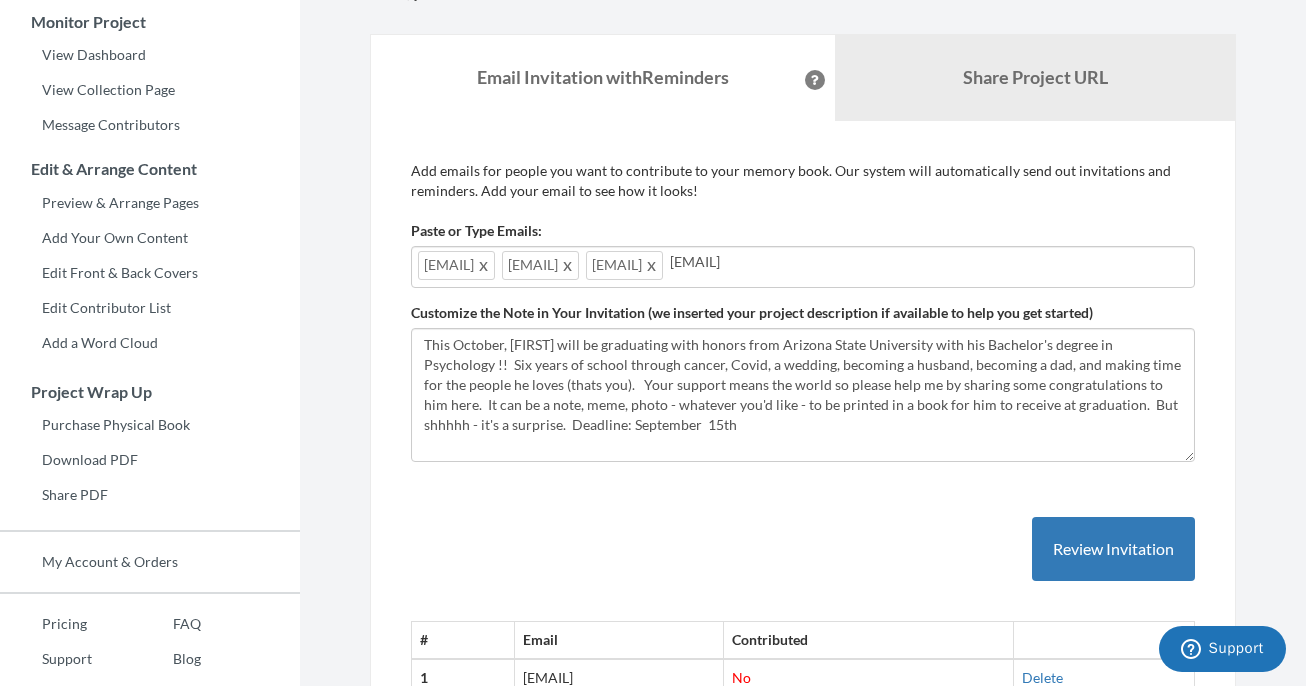 type on "[EMAIL]" 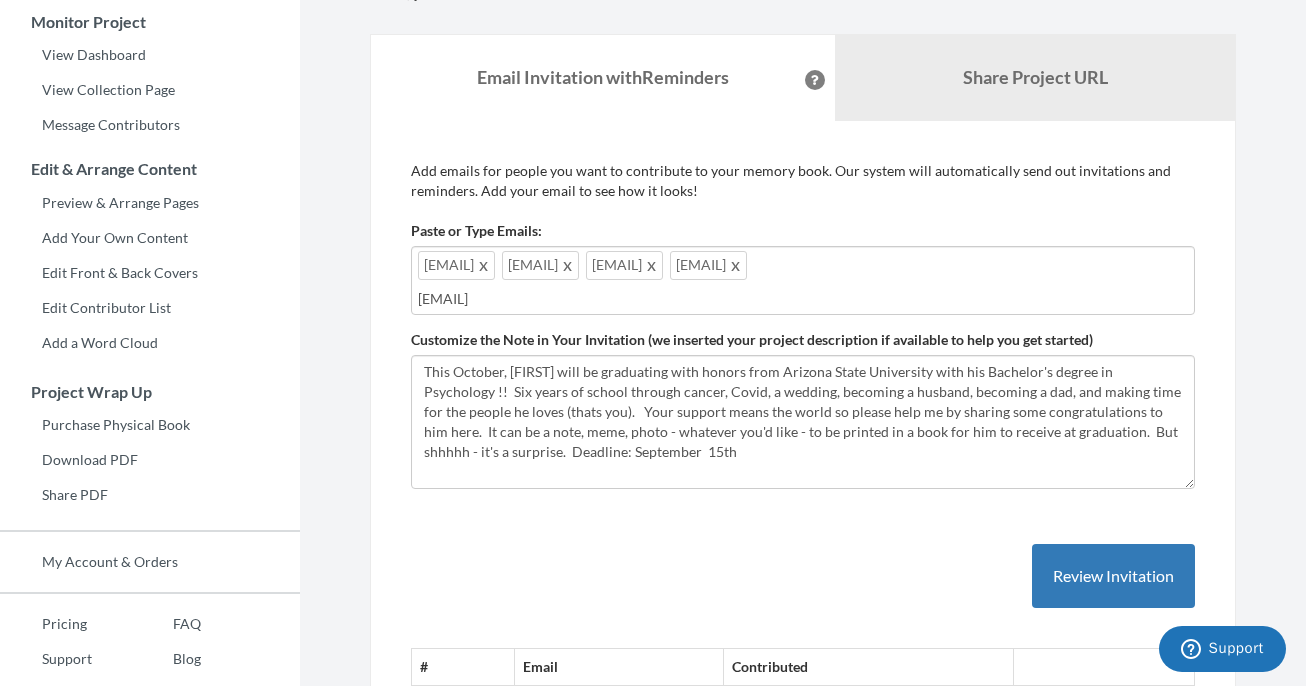 type on "[EMAIL]" 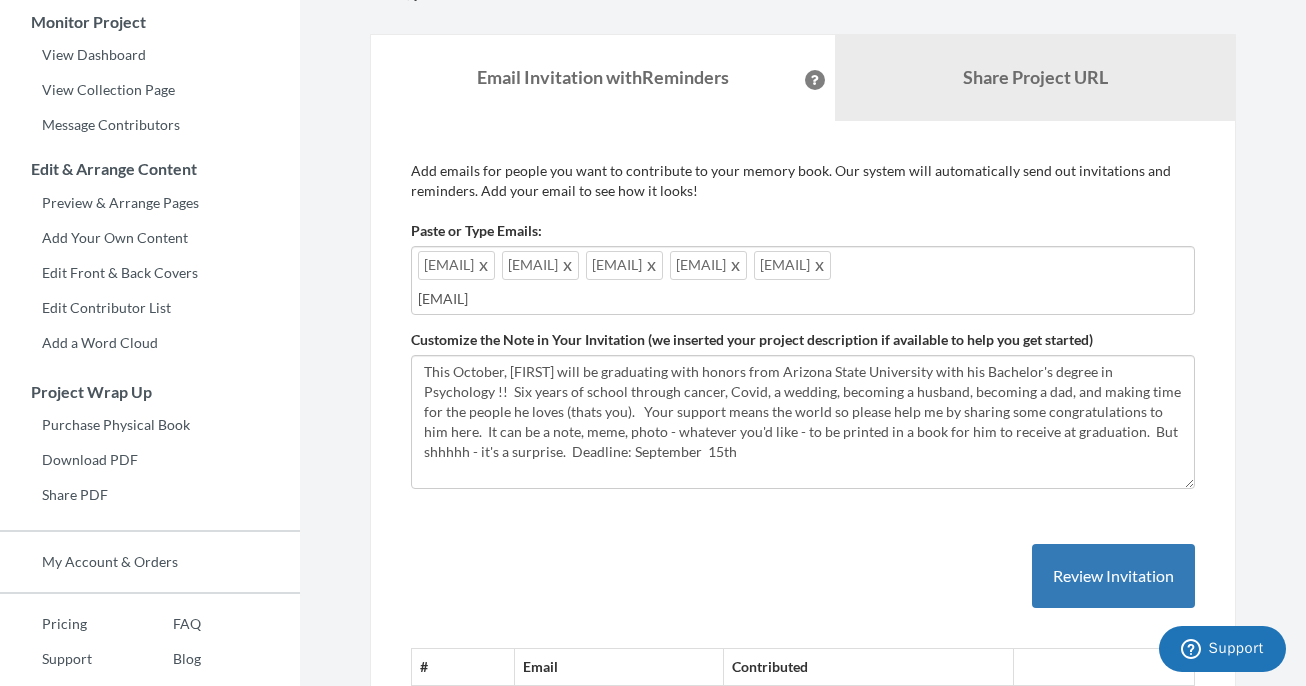 type on "[EMAIL]" 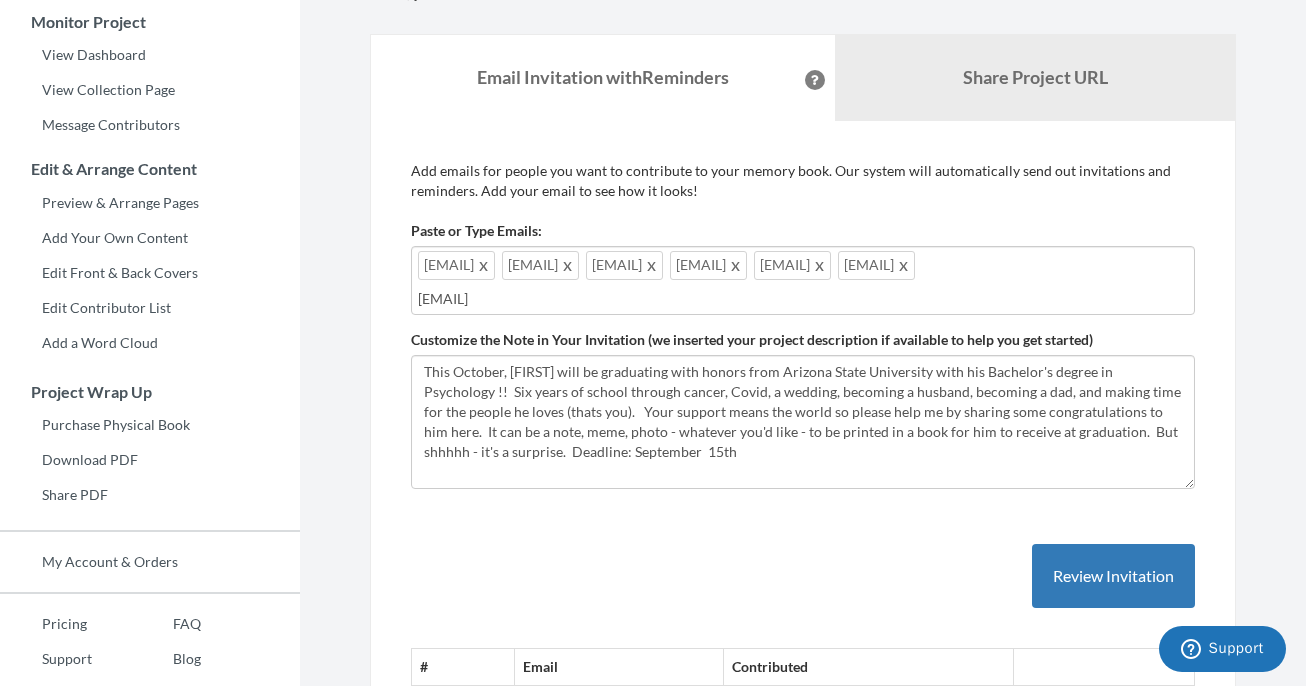 type on "[EMAIL]" 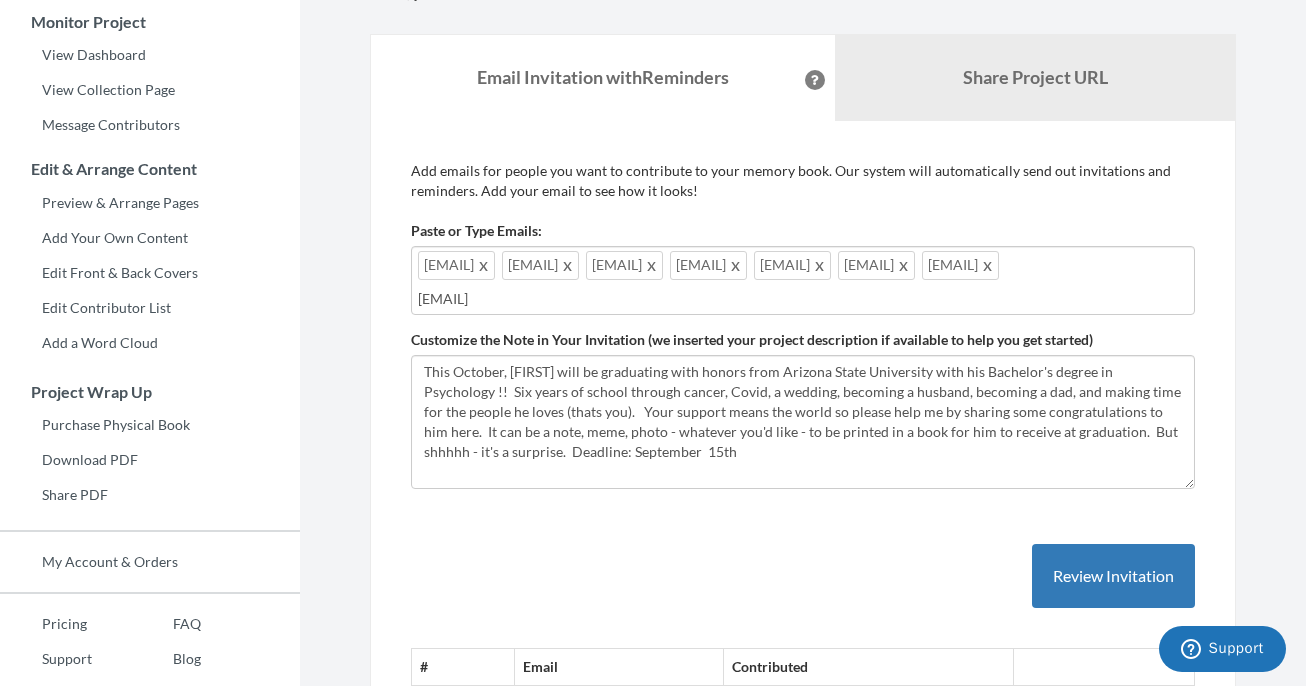 type on "[EMAIL]" 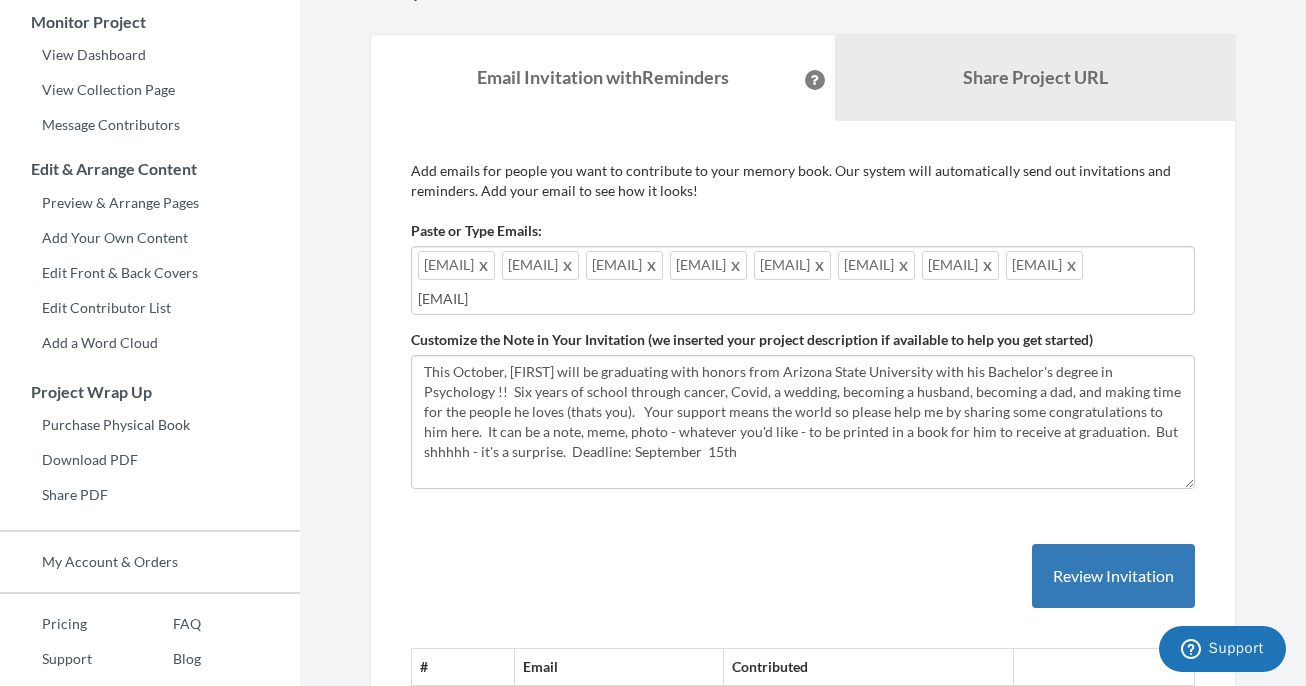 type on "[EMAIL]" 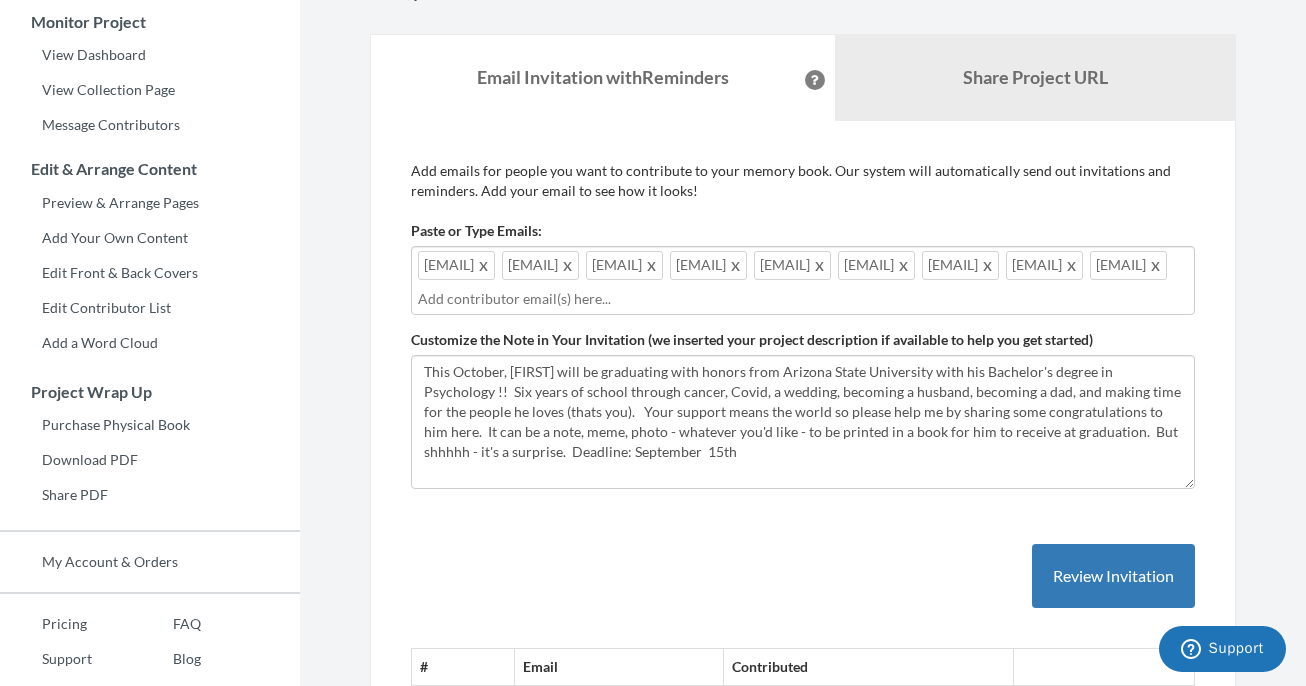 click on "[EMAIL]" at bounding box center [1128, 265] 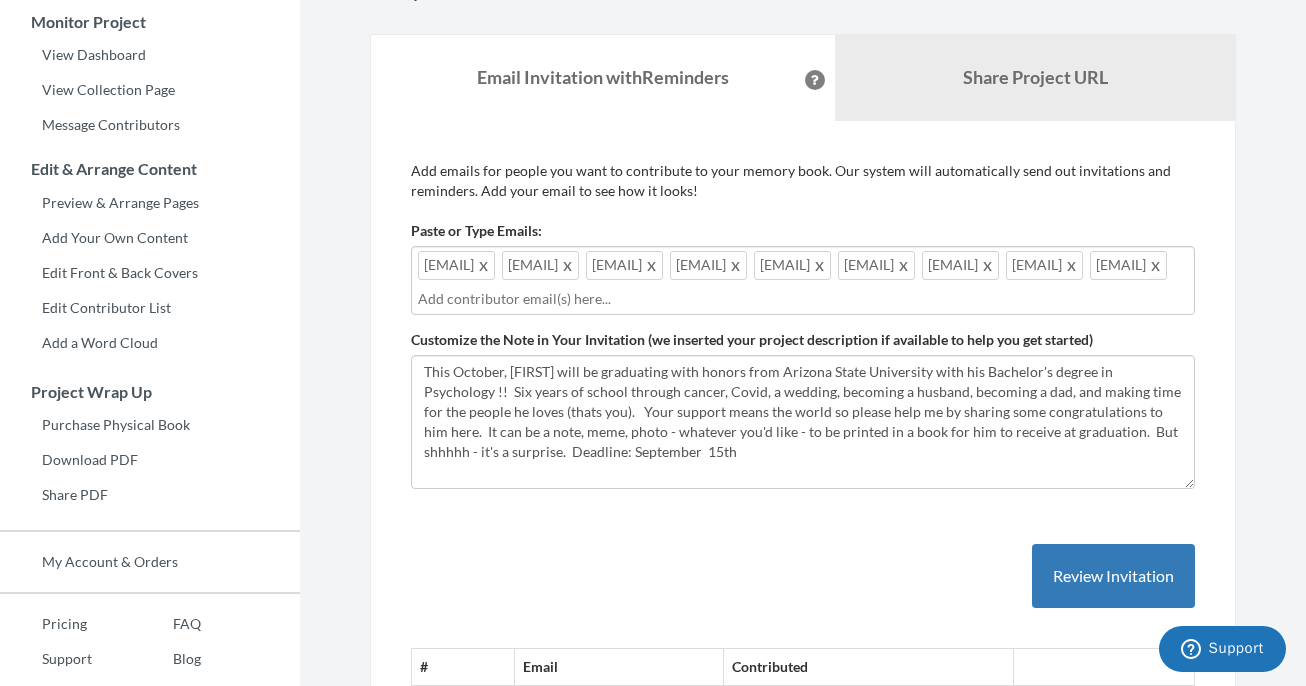click at bounding box center (1156, 265) 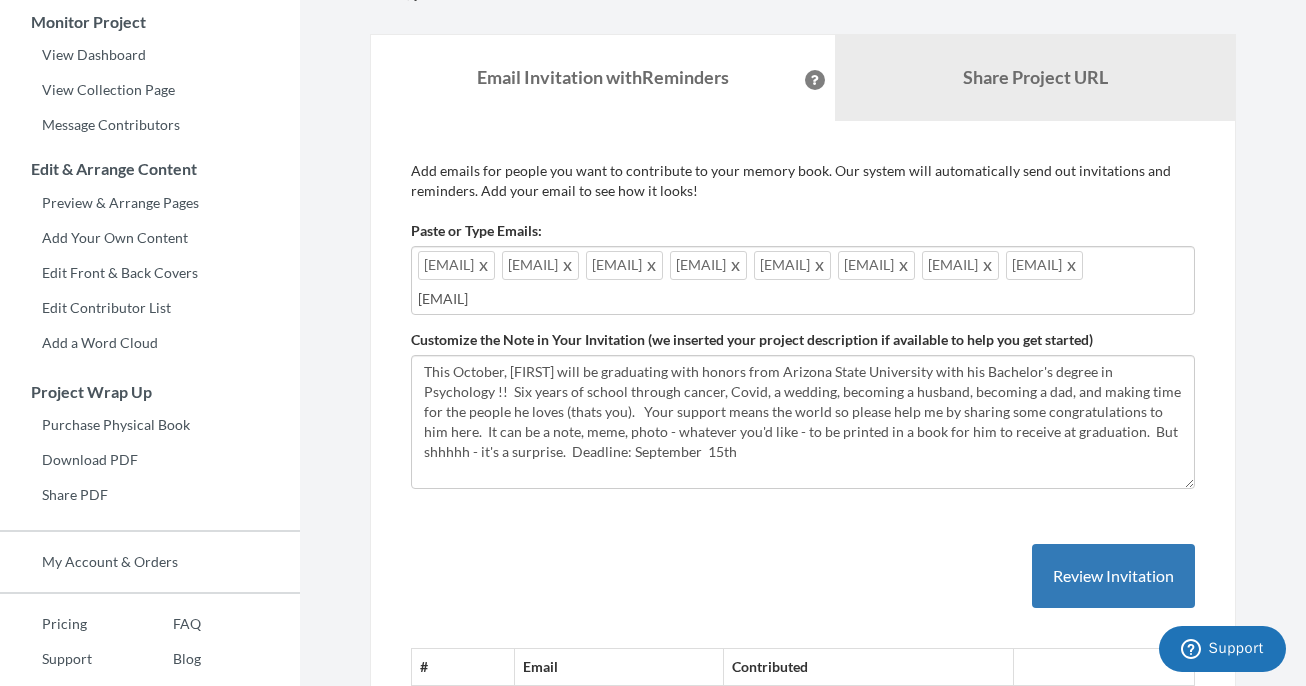 type on "[EMAIL]" 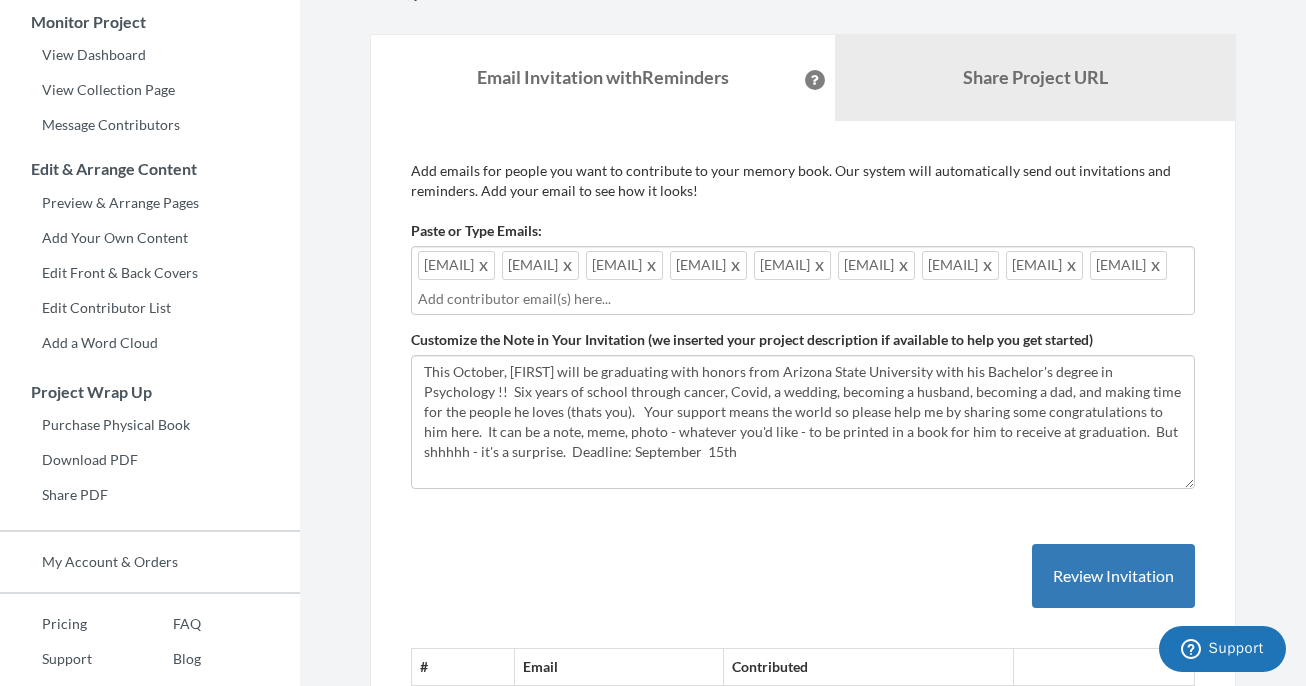 click on "#
Email
Contributed
1
[EMAIL]
No
Delete
2
[EMAIL]
No
Delete
3
[EMAIL]
No
Delete
4
[EMAIL]
No
Delete
No" at bounding box center [803, 1169] 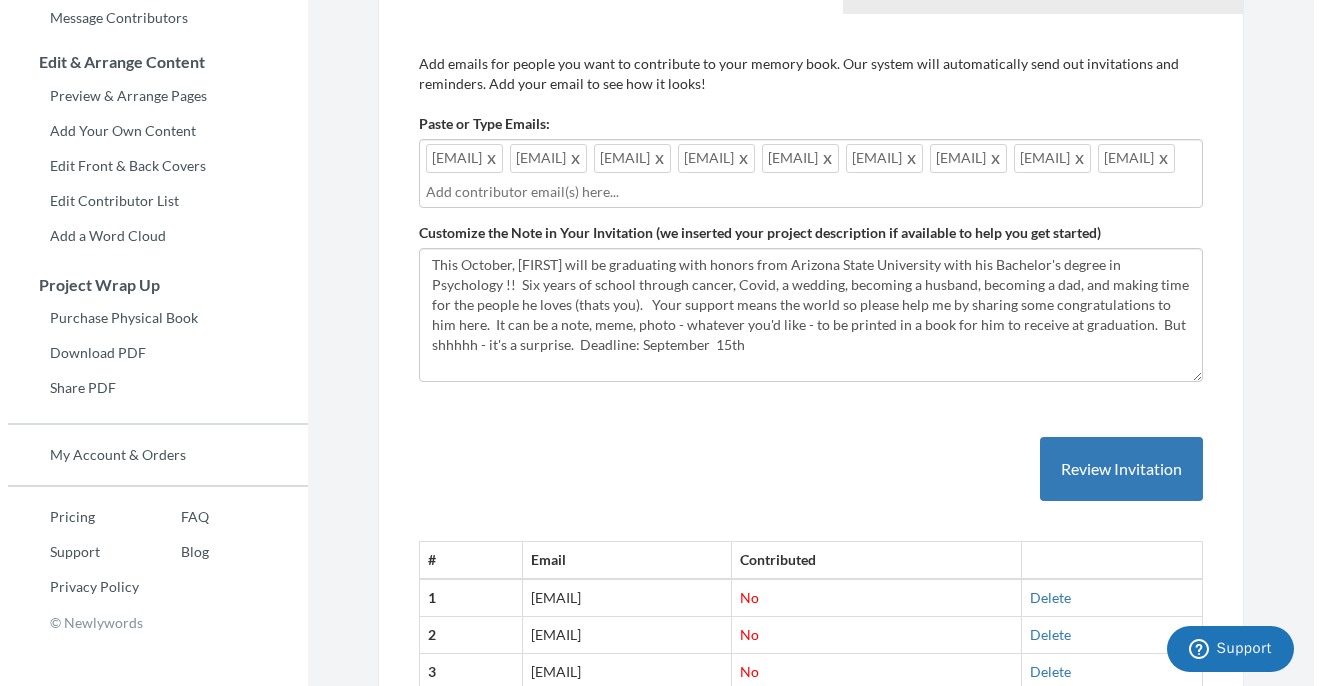 scroll, scrollTop: 410, scrollLeft: 0, axis: vertical 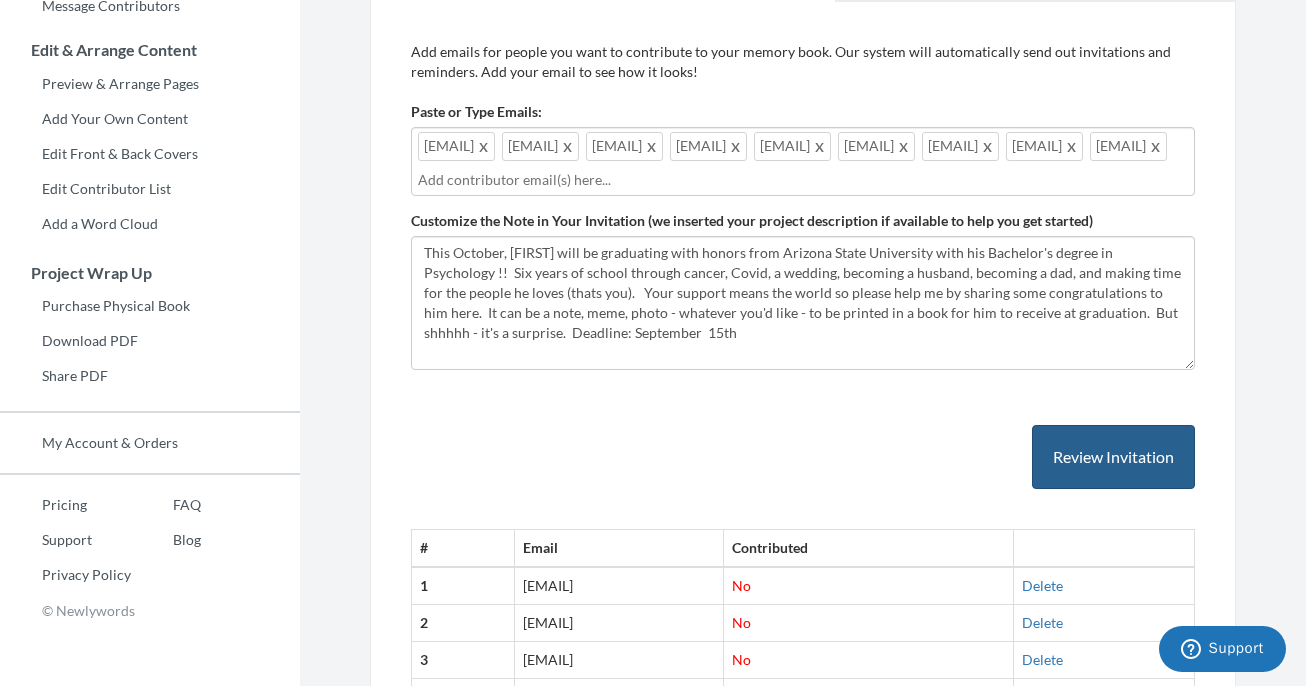 click on "Review Invitation" at bounding box center (1113, 457) 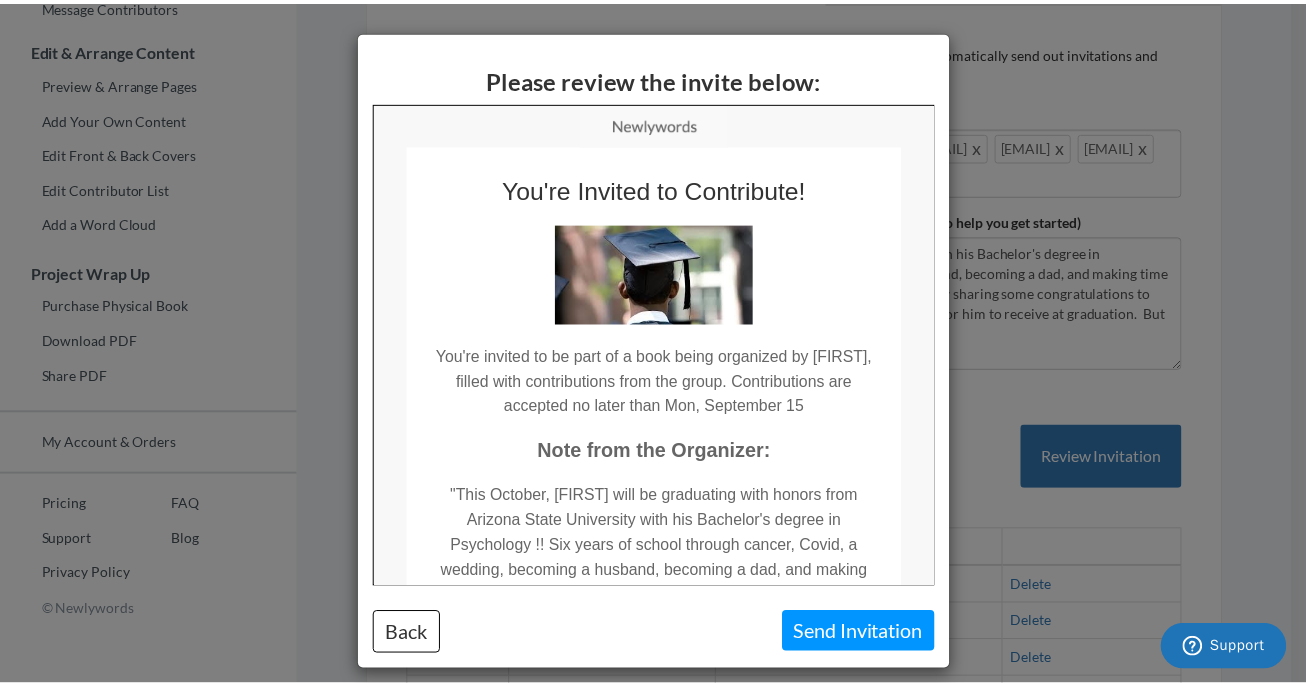 scroll, scrollTop: 0, scrollLeft: 0, axis: both 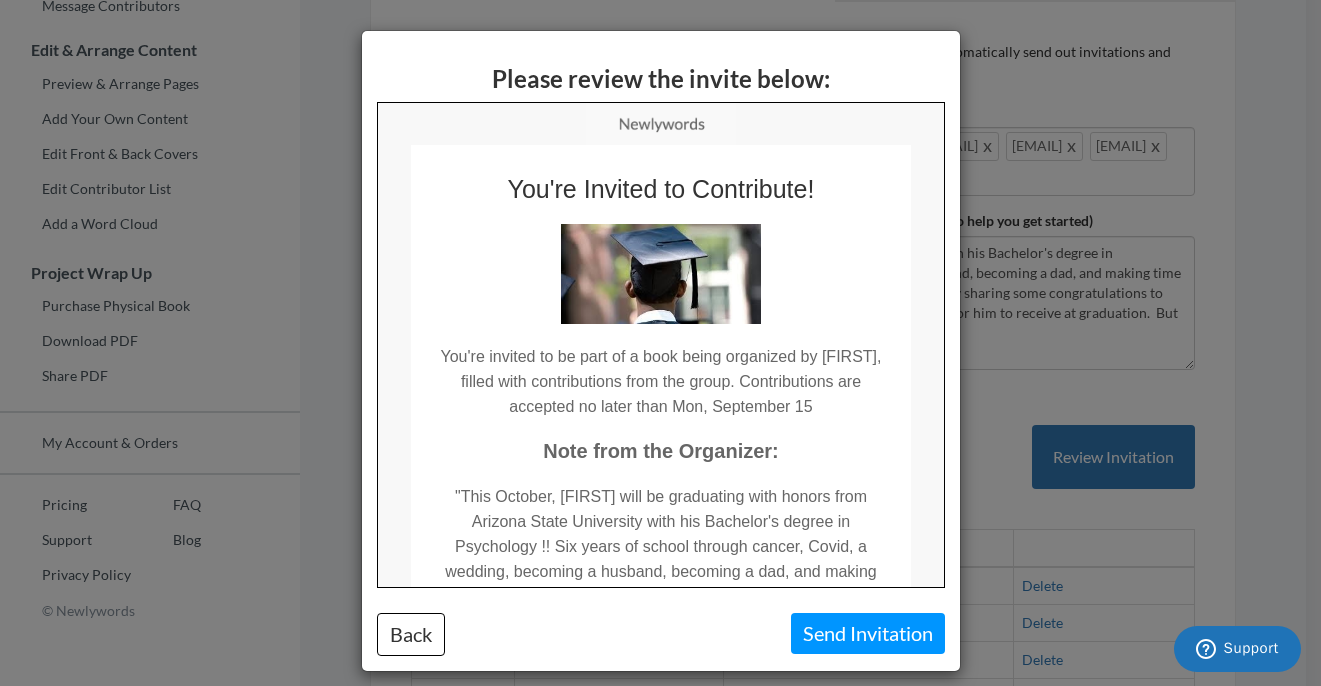 click on "Send Invitation" at bounding box center (868, 633) 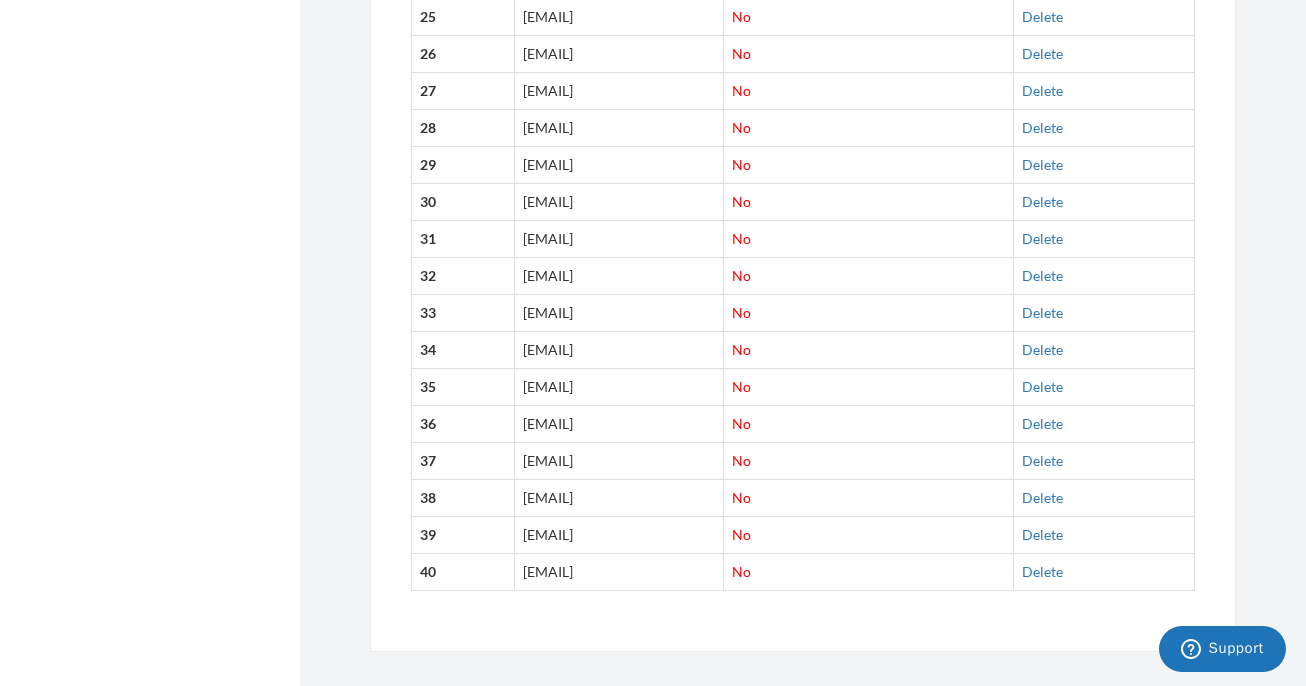 scroll, scrollTop: 1832, scrollLeft: 0, axis: vertical 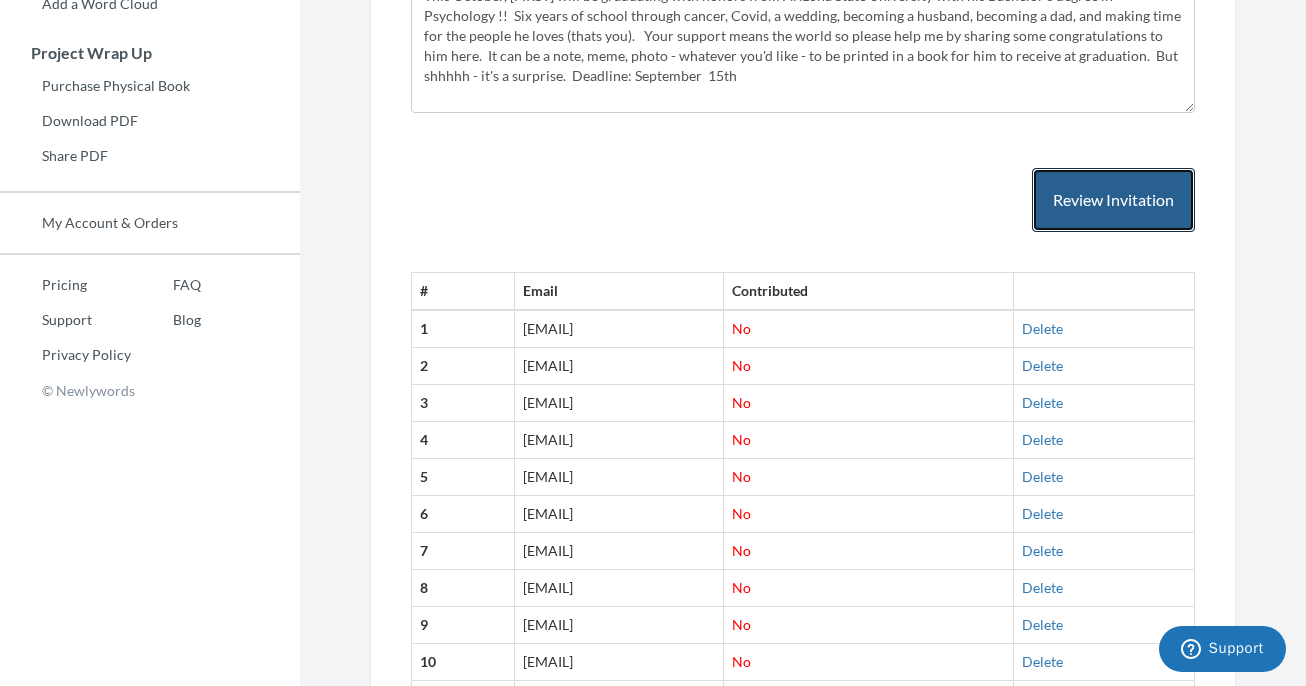type 